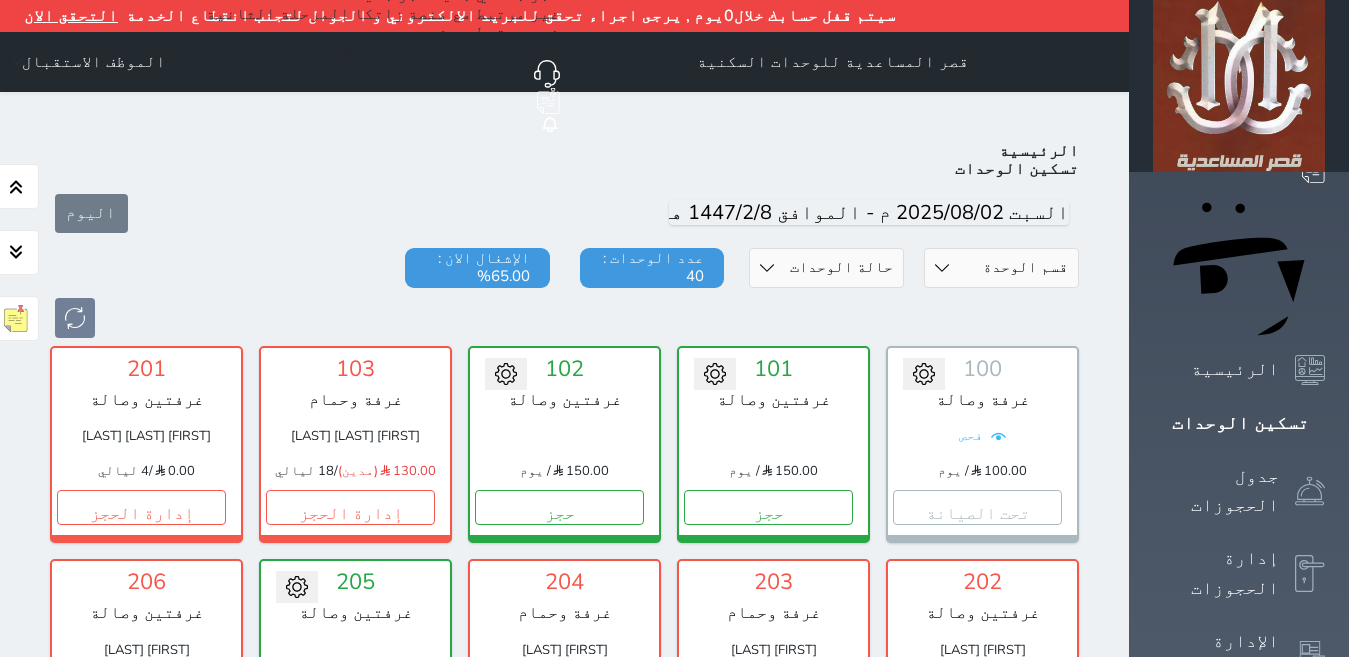 scroll, scrollTop: 0, scrollLeft: 0, axis: both 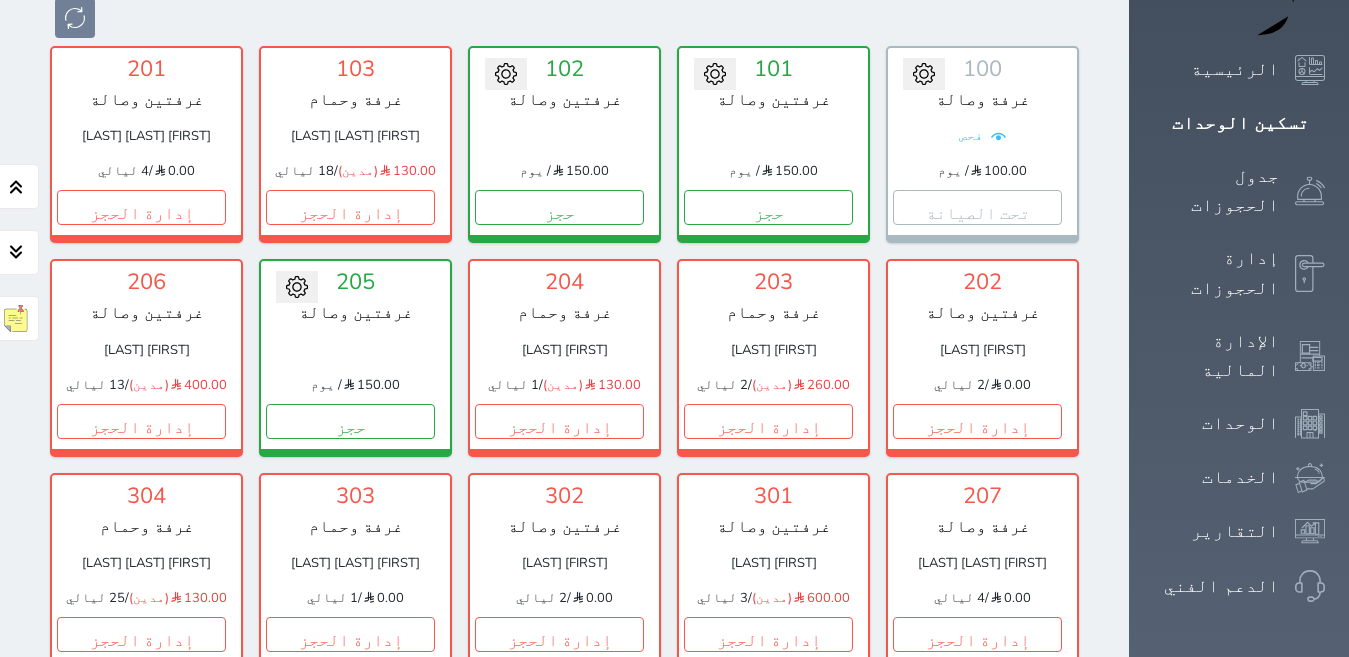 click on "حجز" at bounding box center [559, 848] 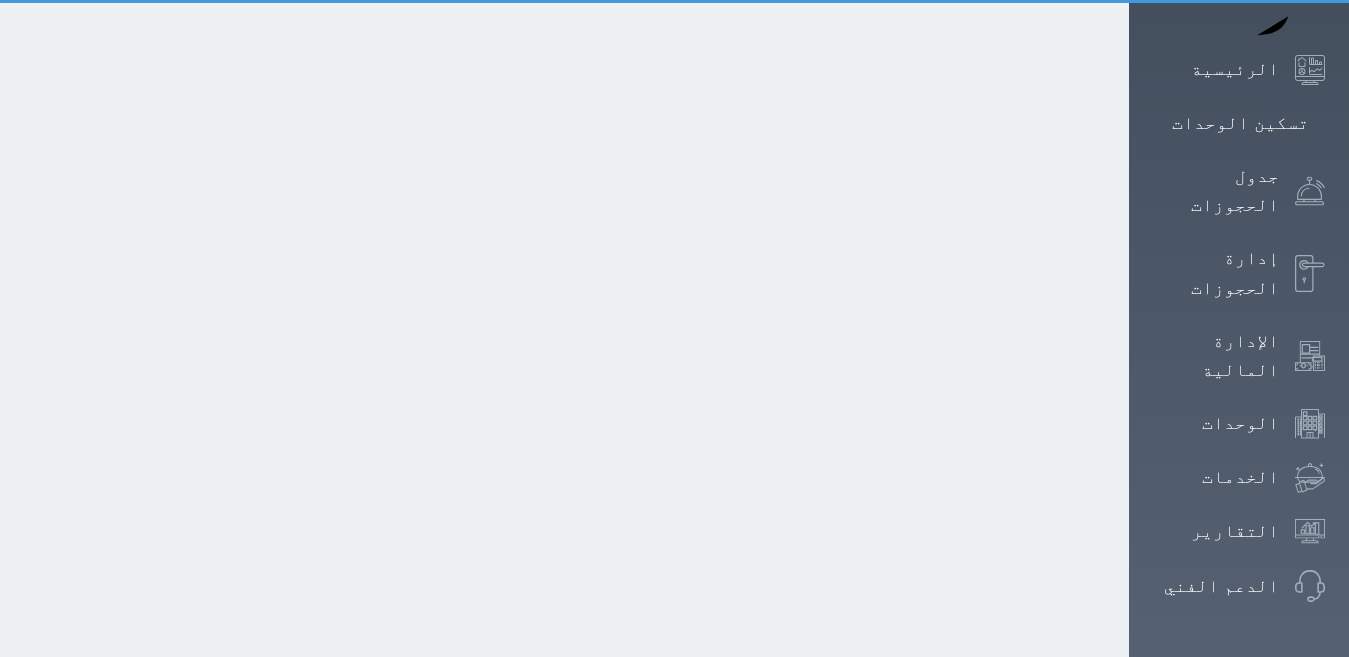 scroll, scrollTop: 2, scrollLeft: 0, axis: vertical 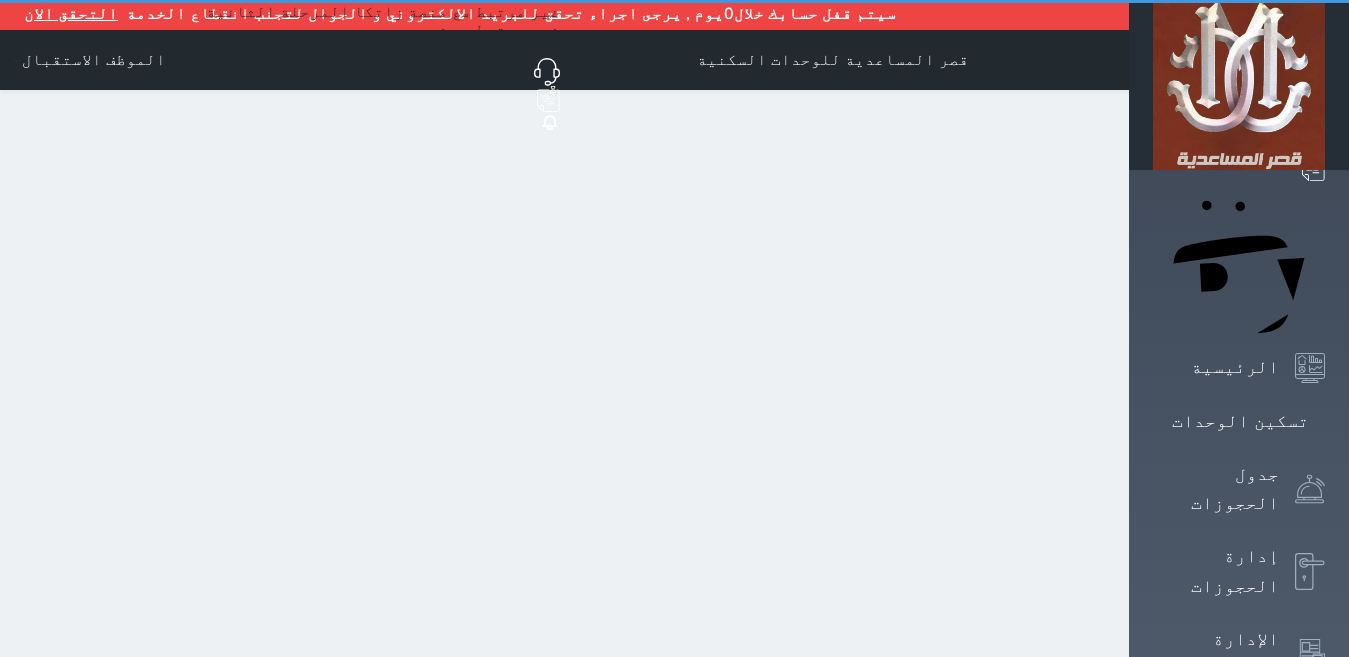 select on "1" 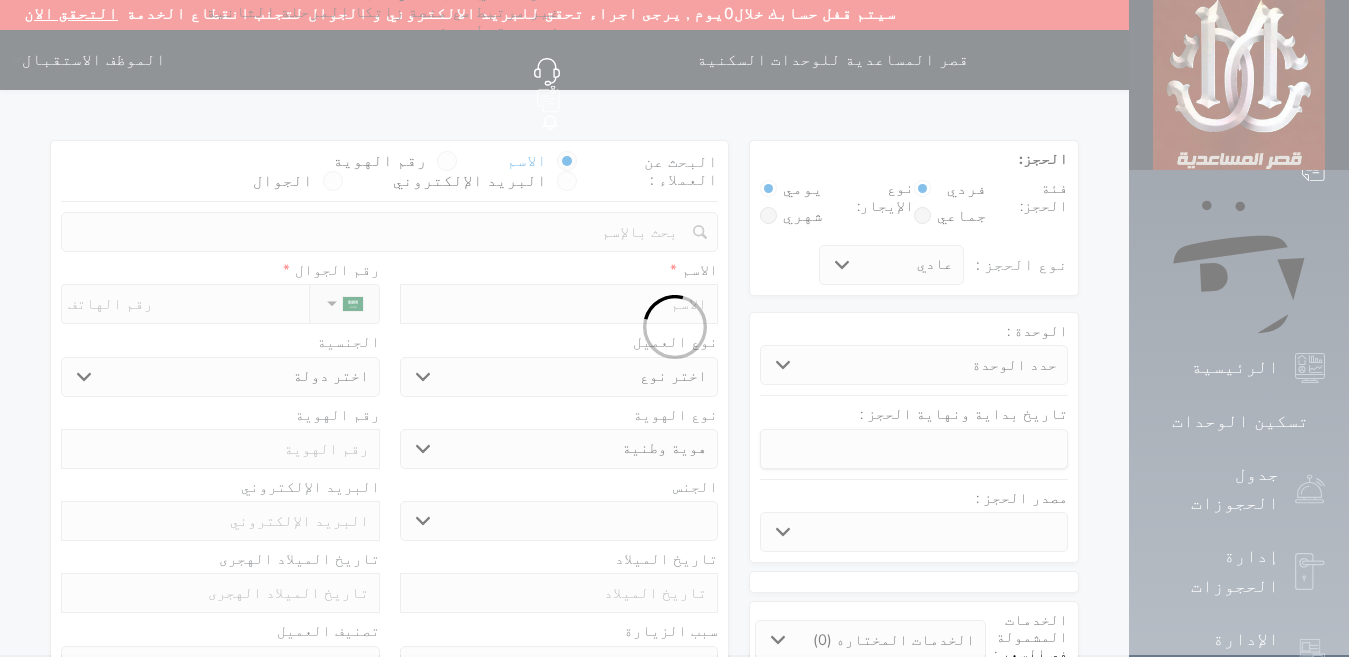 scroll, scrollTop: 0, scrollLeft: 0, axis: both 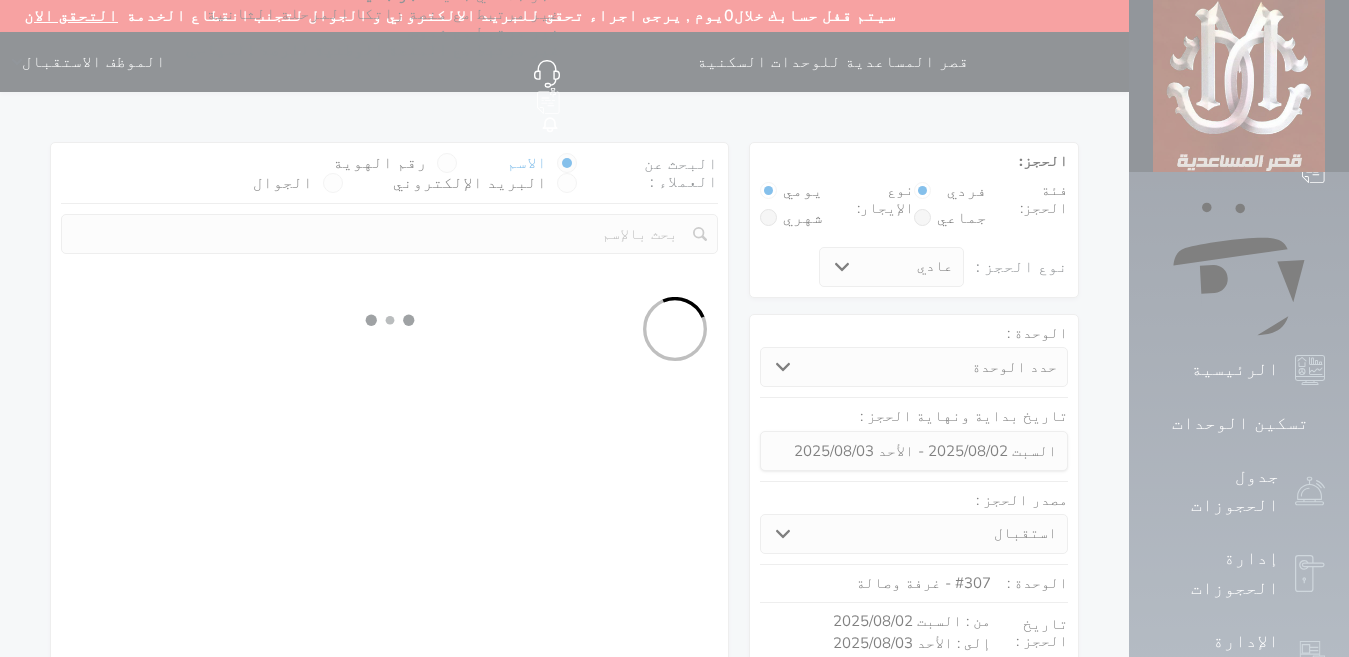 select 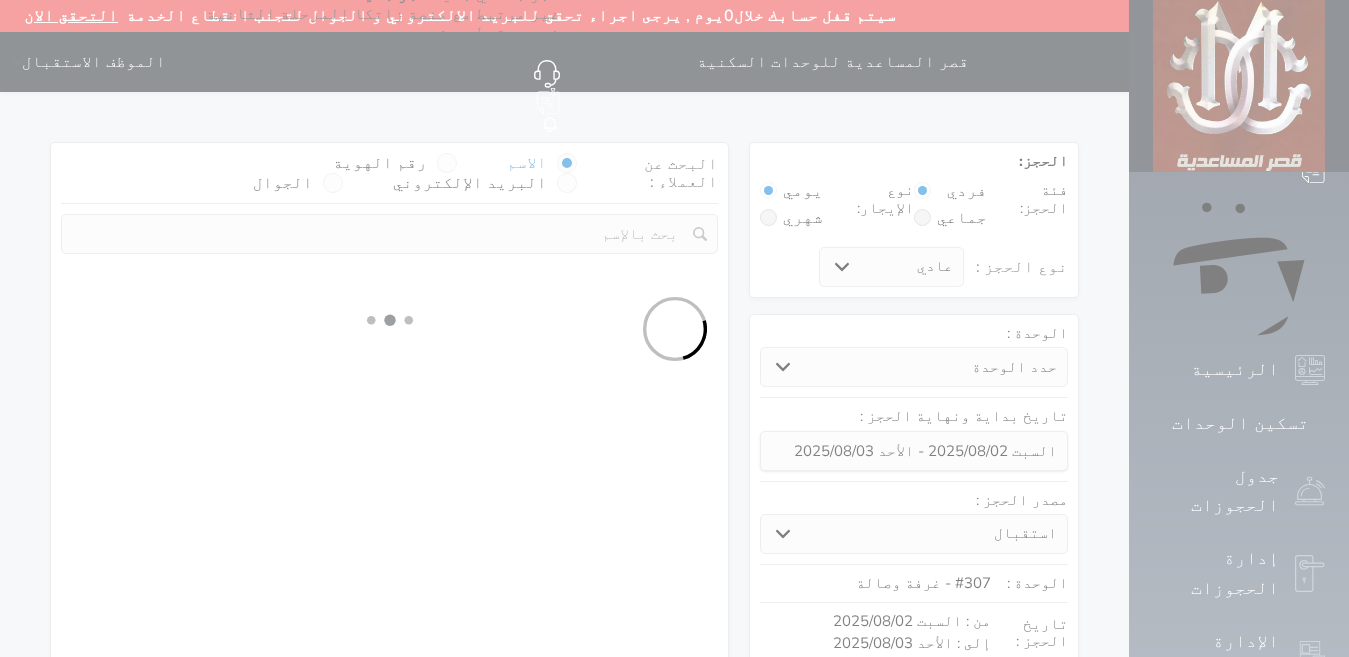 select on "1" 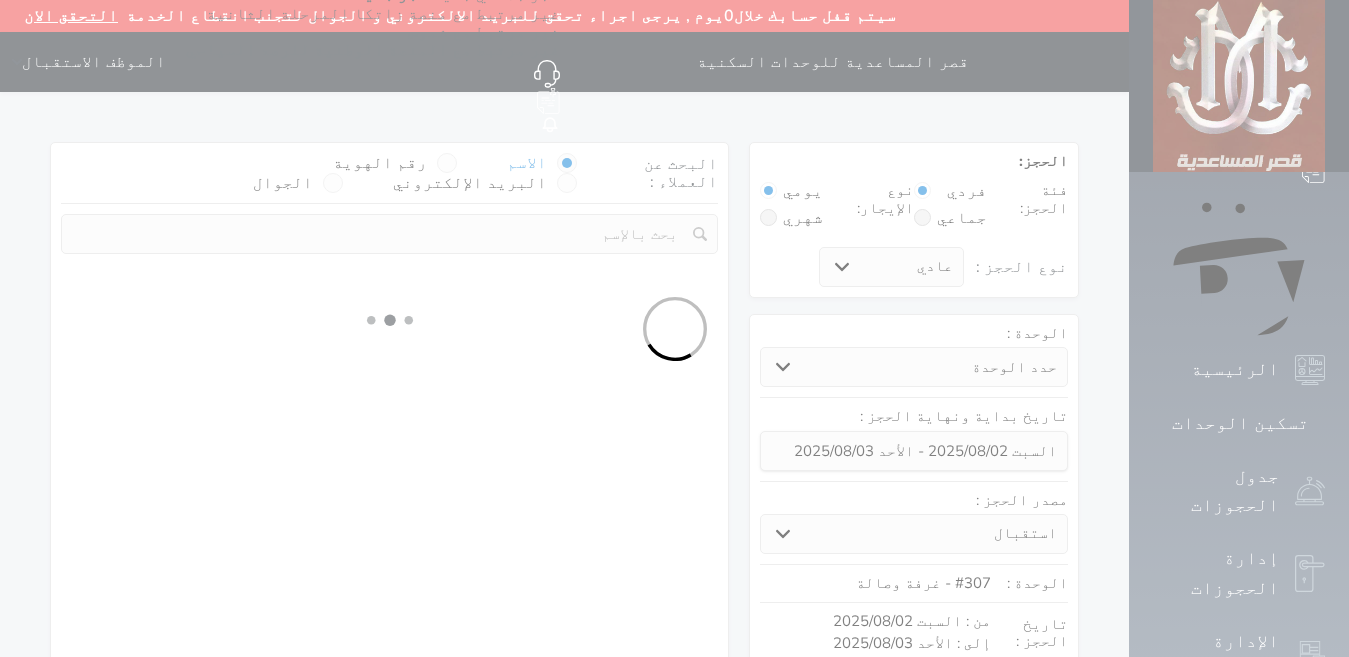select on "113" 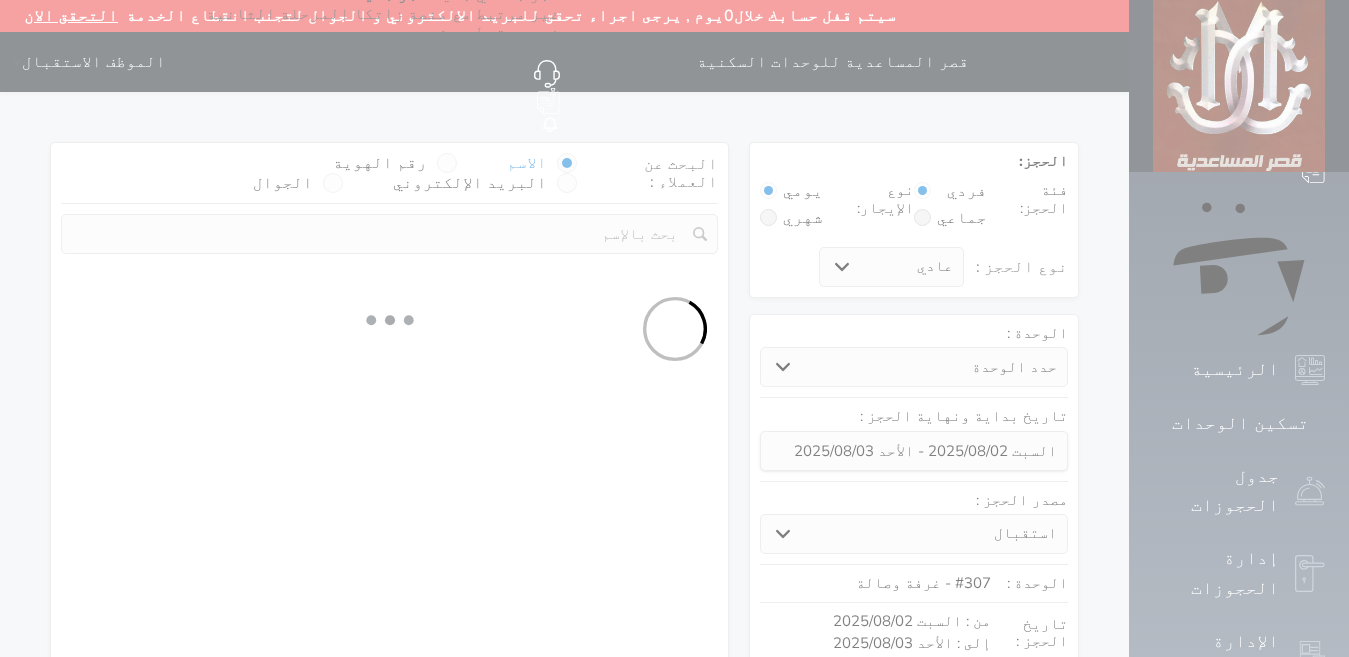 select on "1" 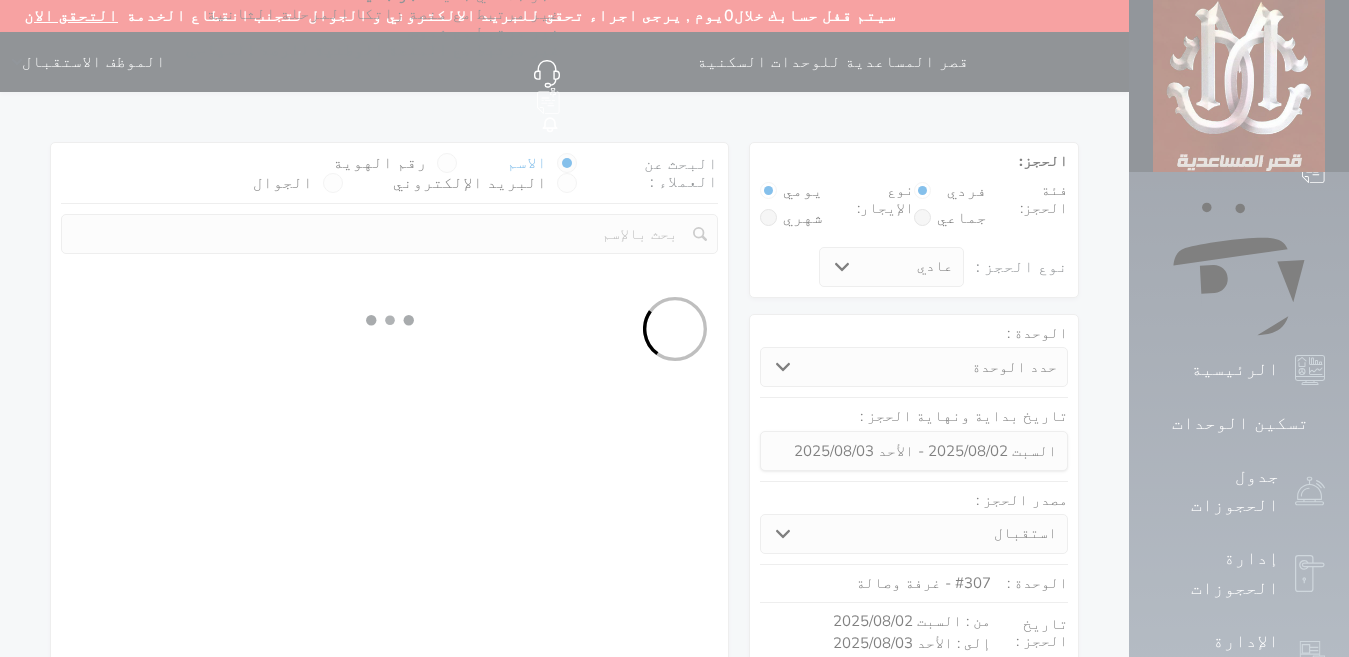 select 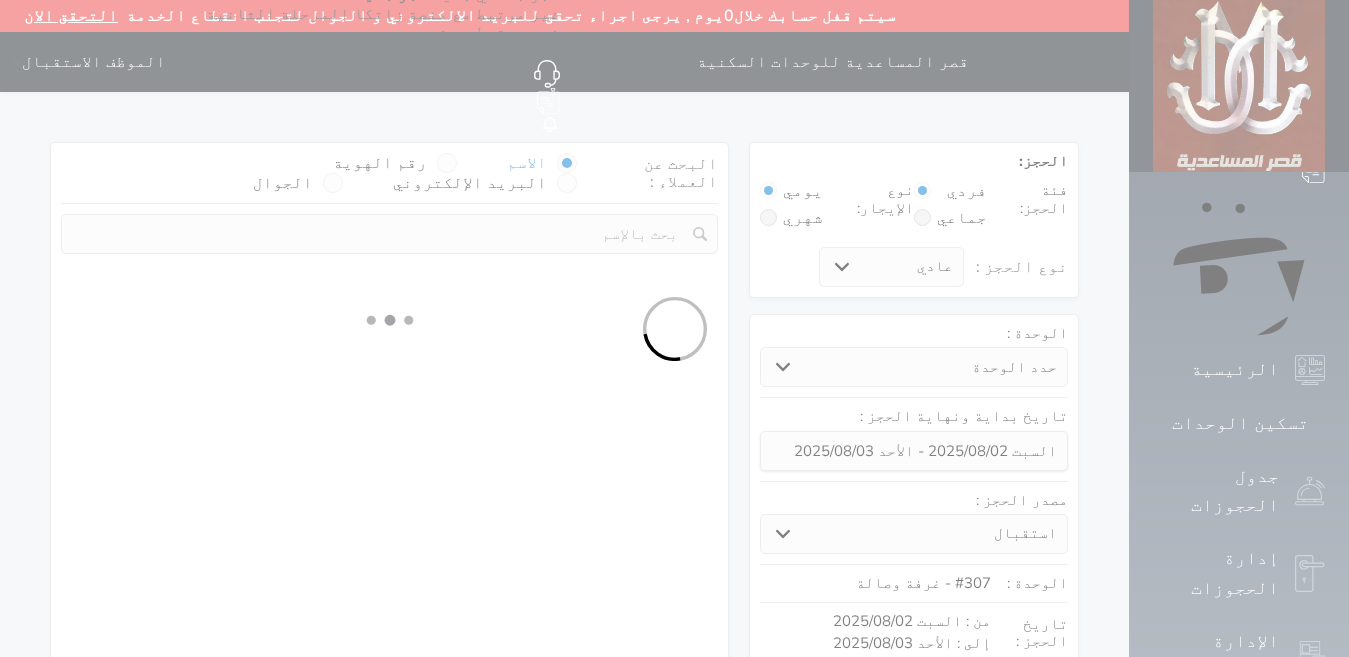 select on "7" 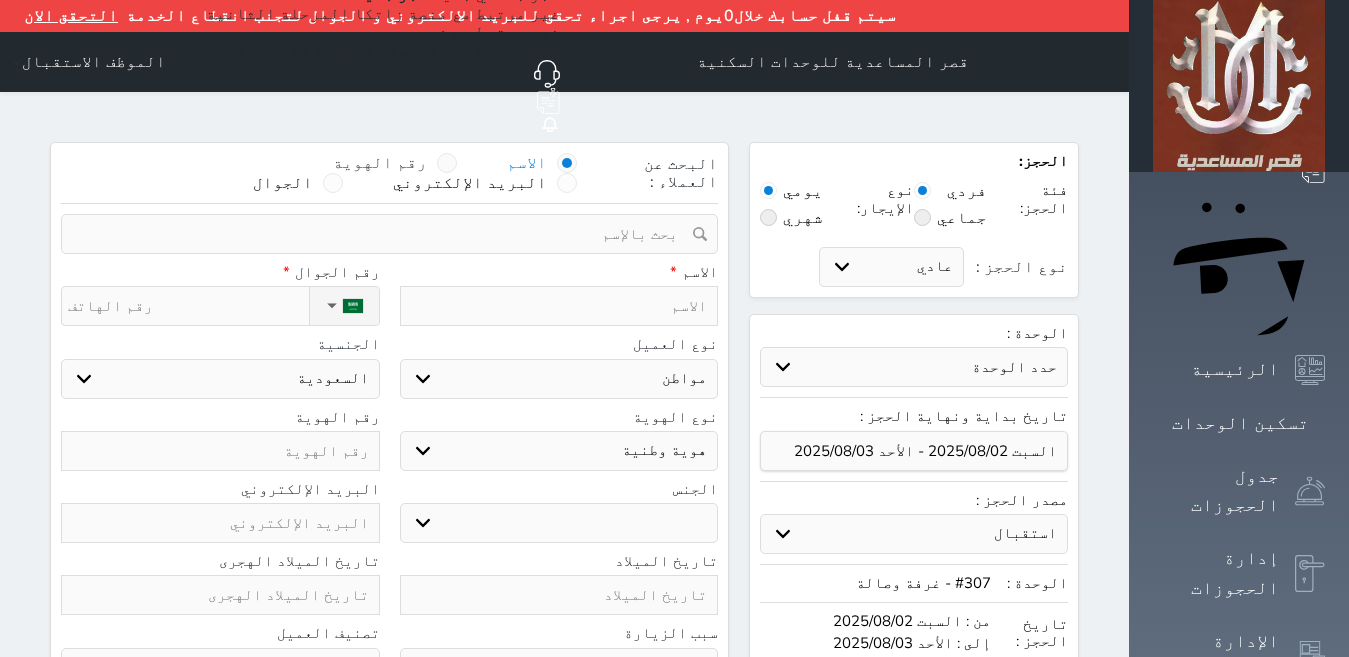 click on "رقم الهوية" at bounding box center [395, 163] 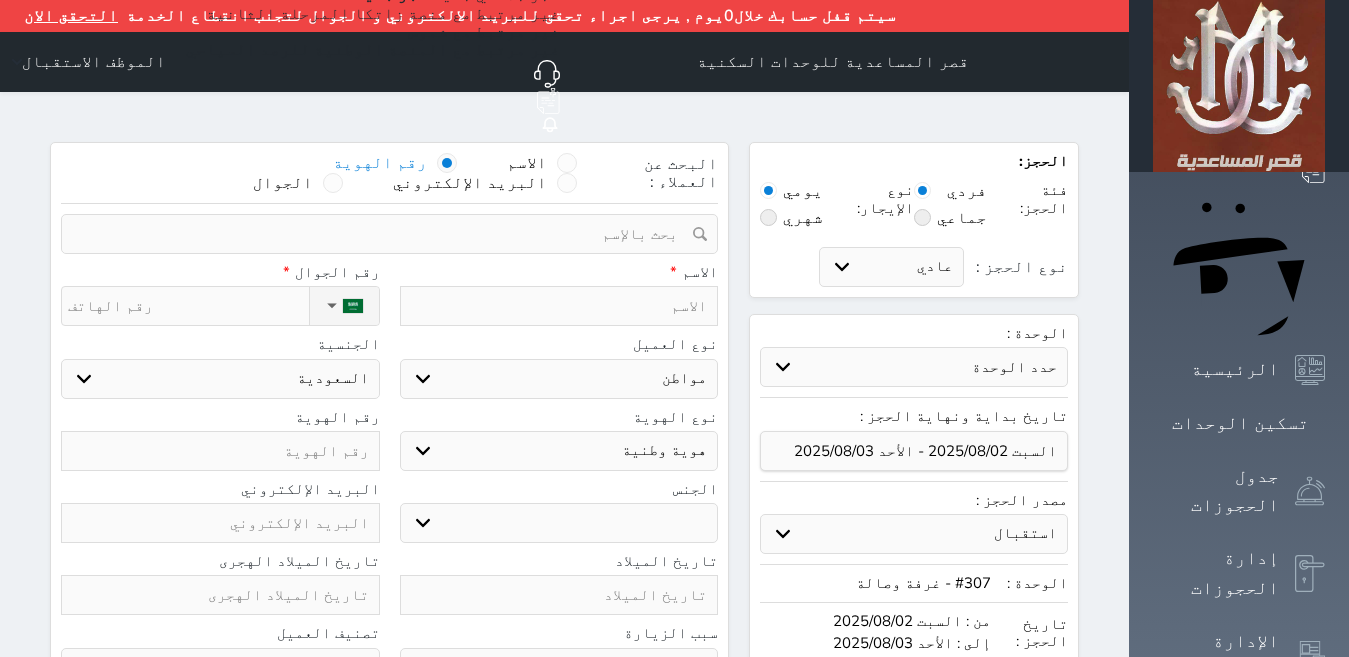 select 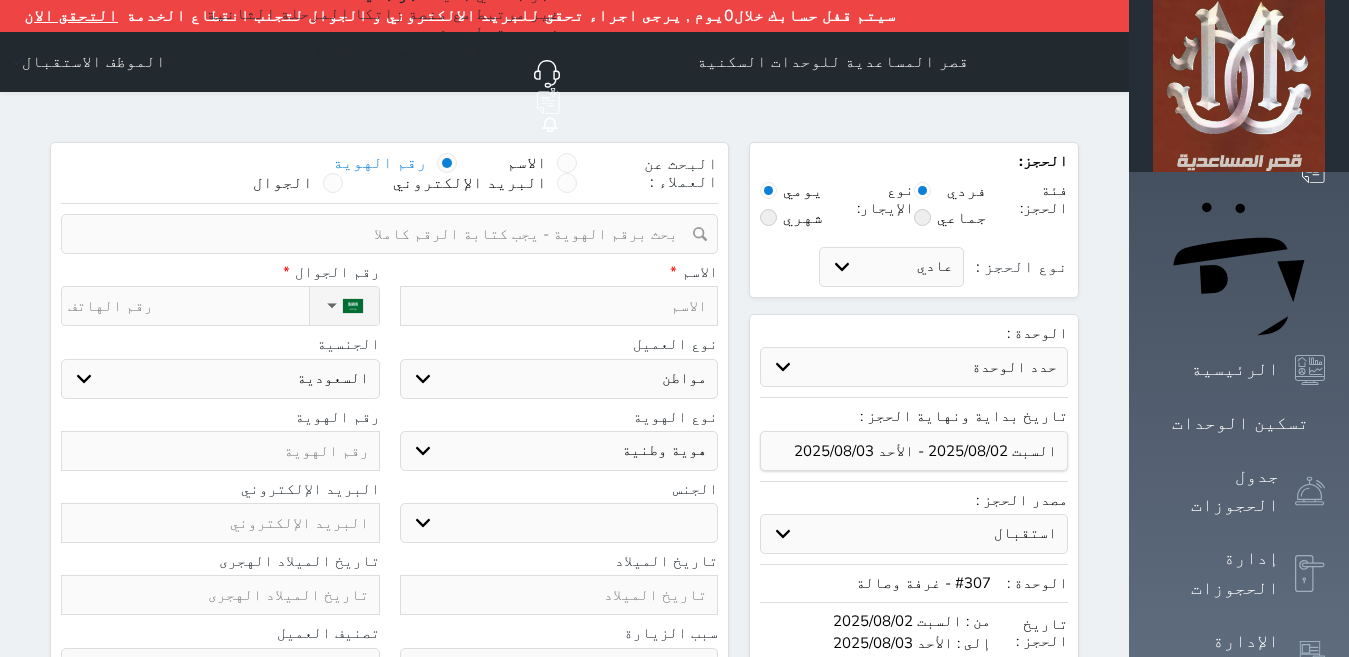click at bounding box center (382, 234) 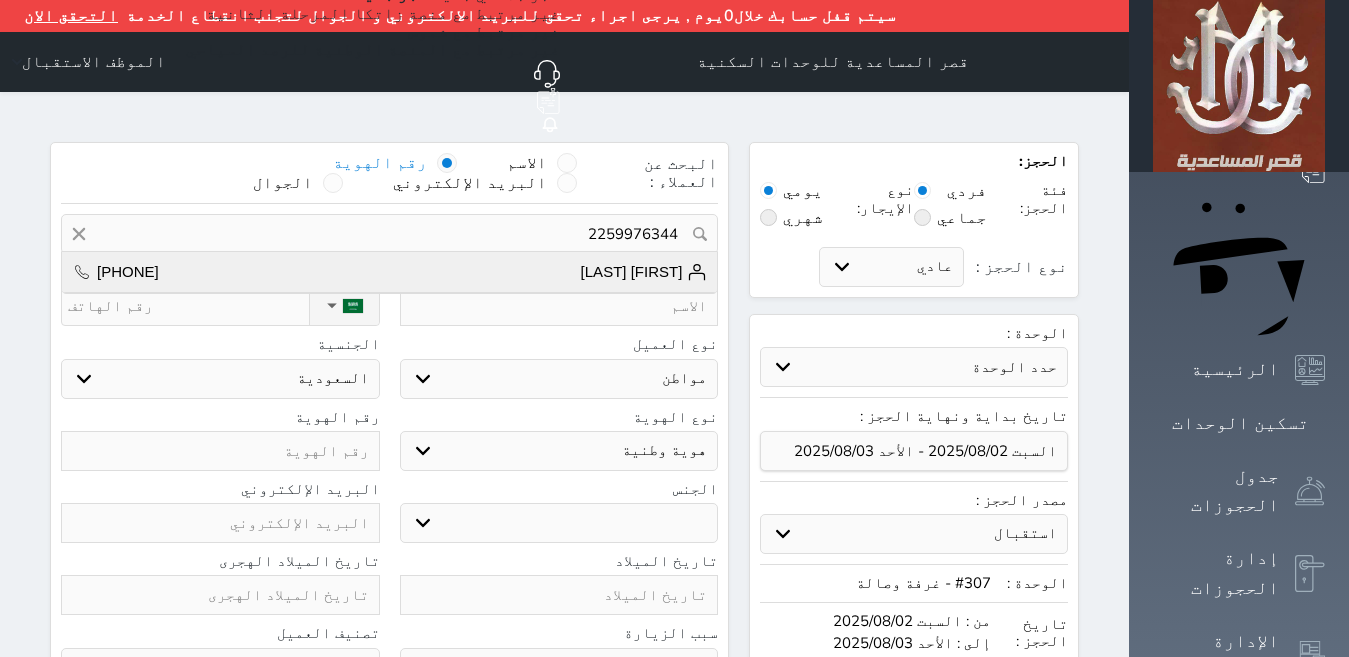 click on "[FIRST] [LAST]" at bounding box center (644, 272) 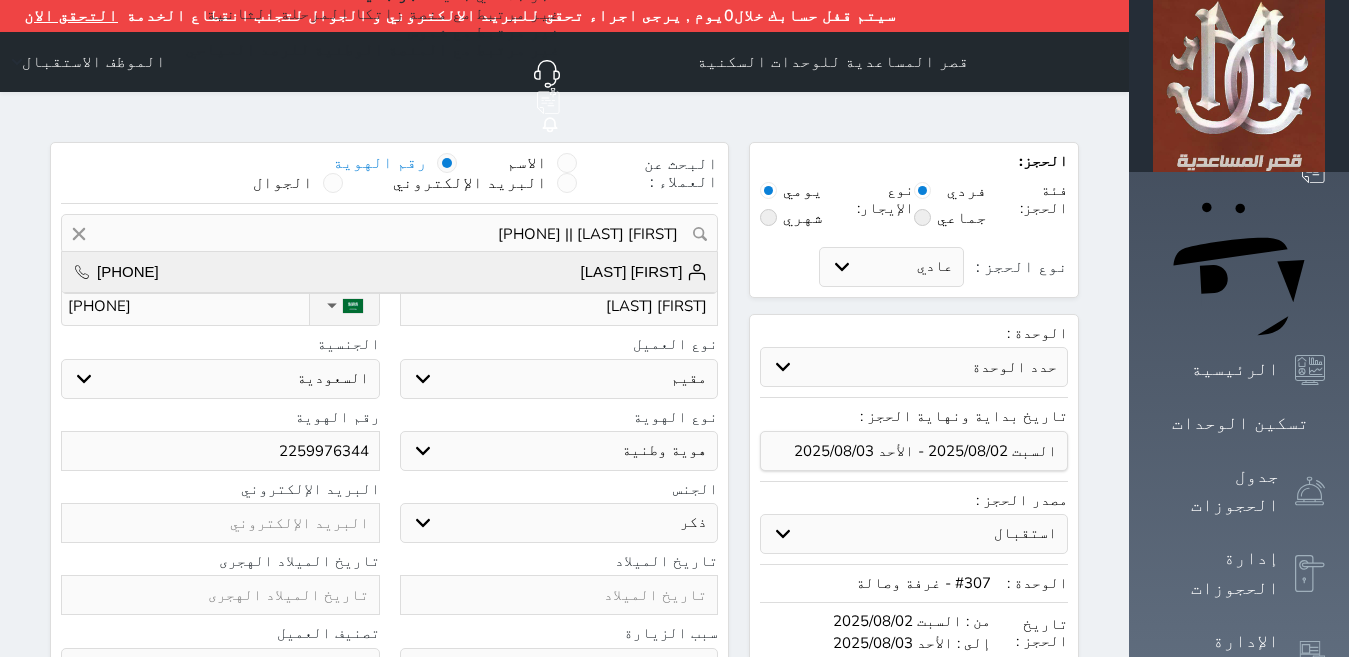 select on "104" 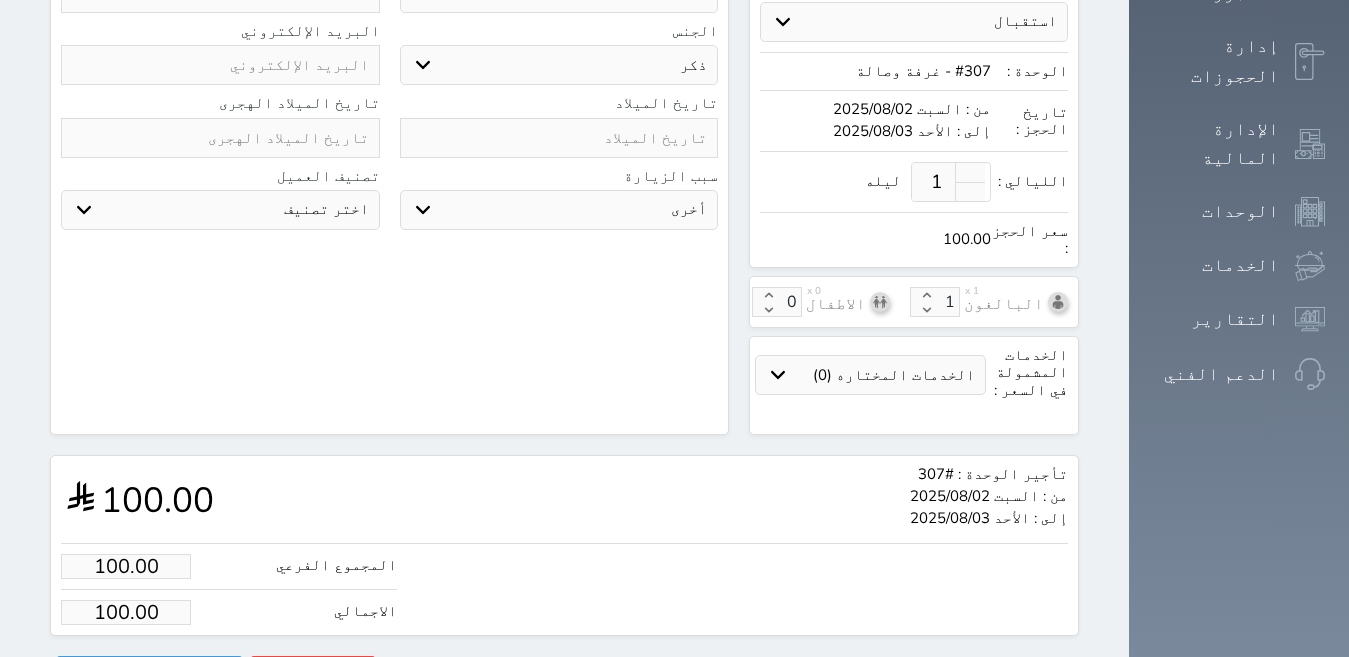 scroll, scrollTop: 514, scrollLeft: 0, axis: vertical 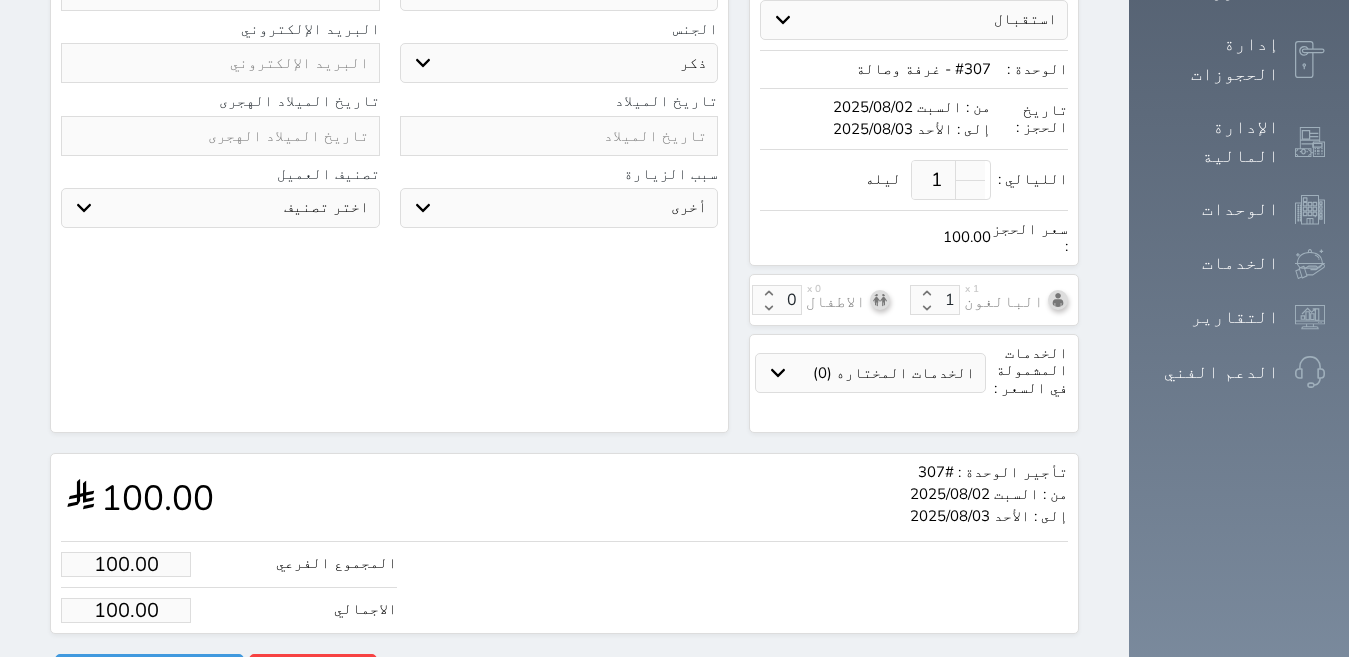 click on "100.00" at bounding box center (126, 564) 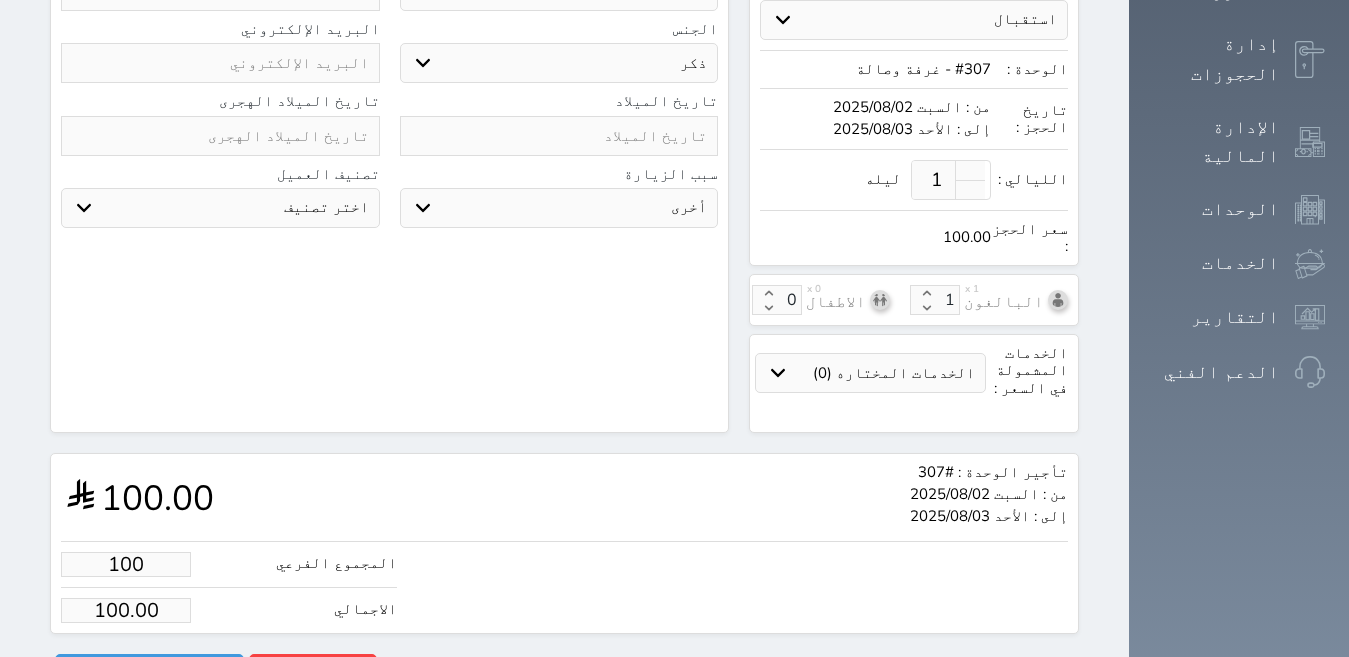 click on "100" at bounding box center (126, 564) 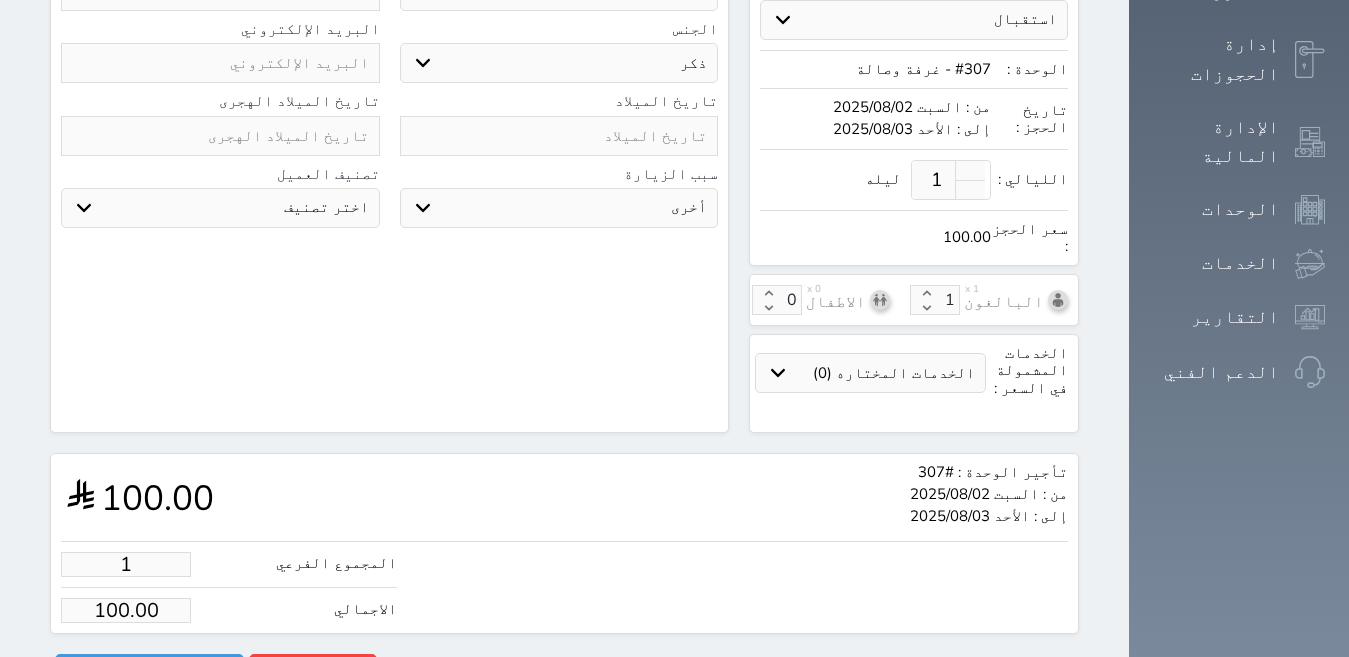 type on "1.00" 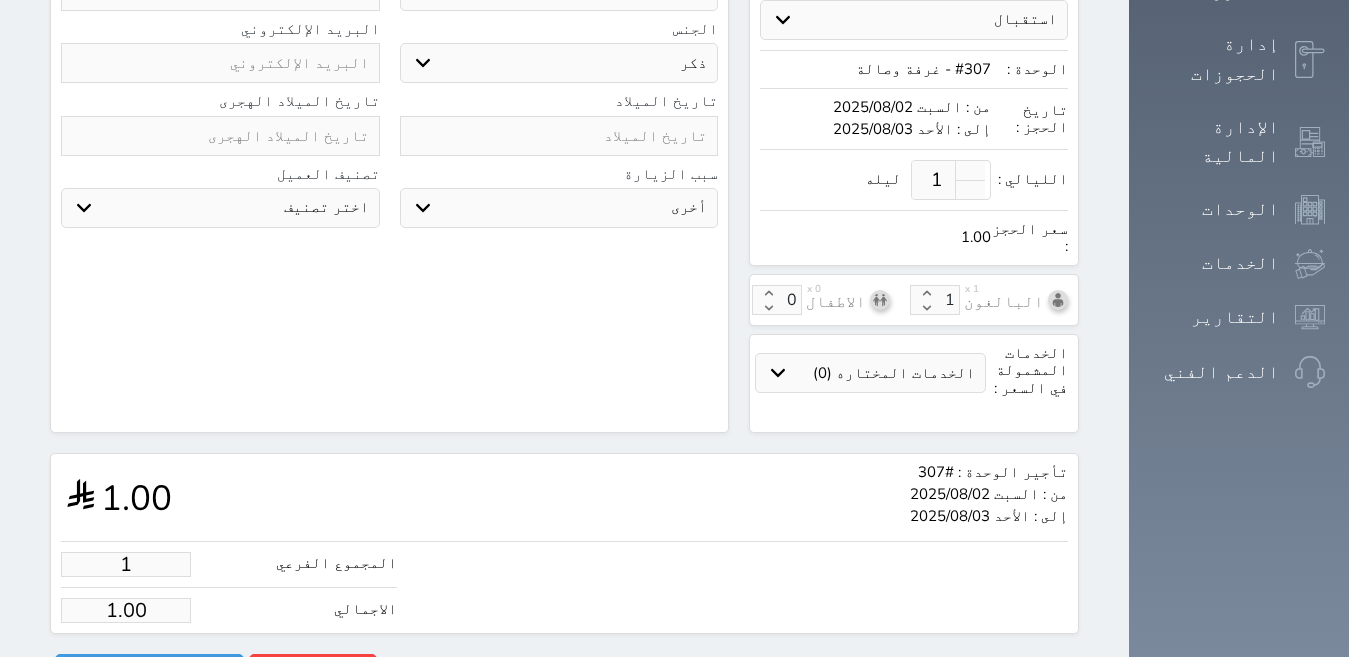 type on "15" 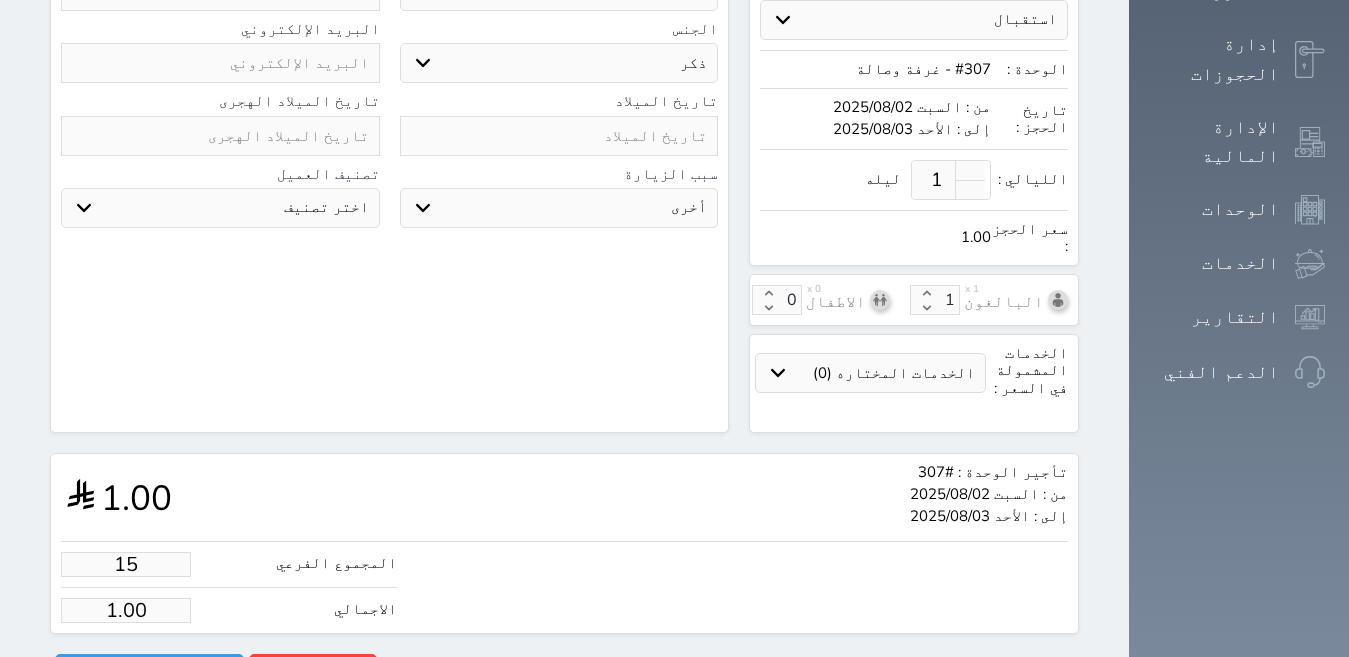 type on "15.00" 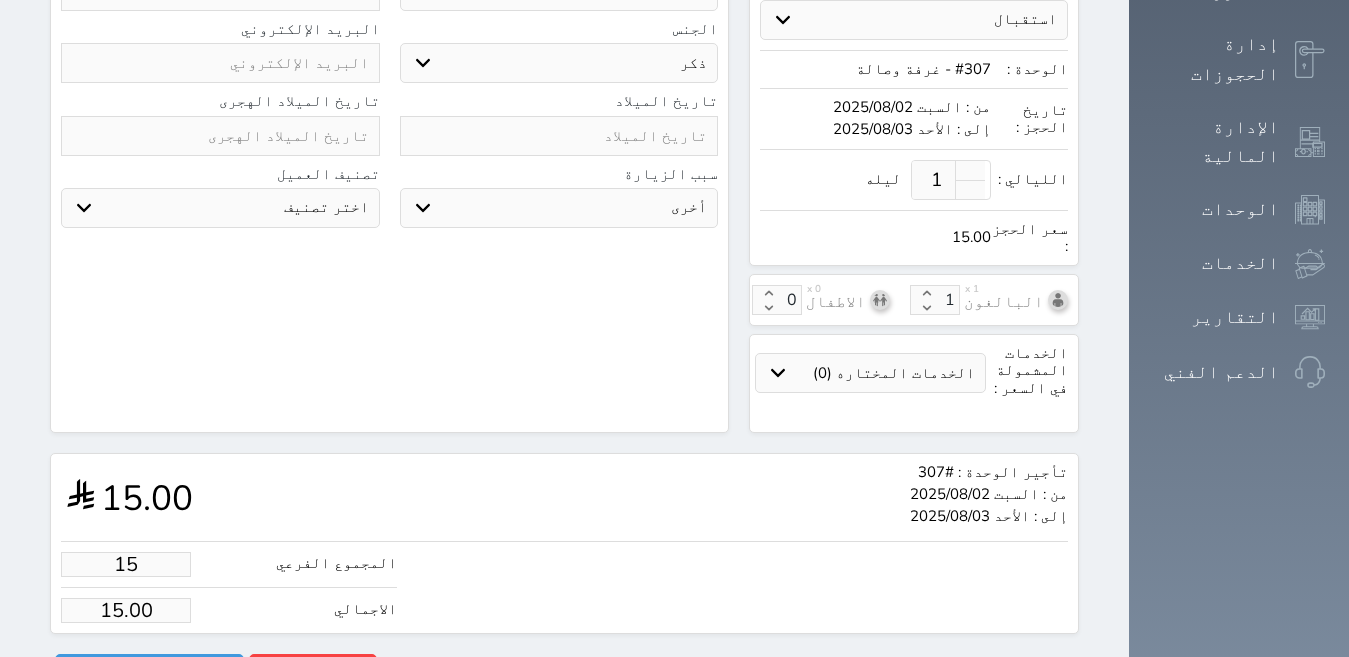 type on "150" 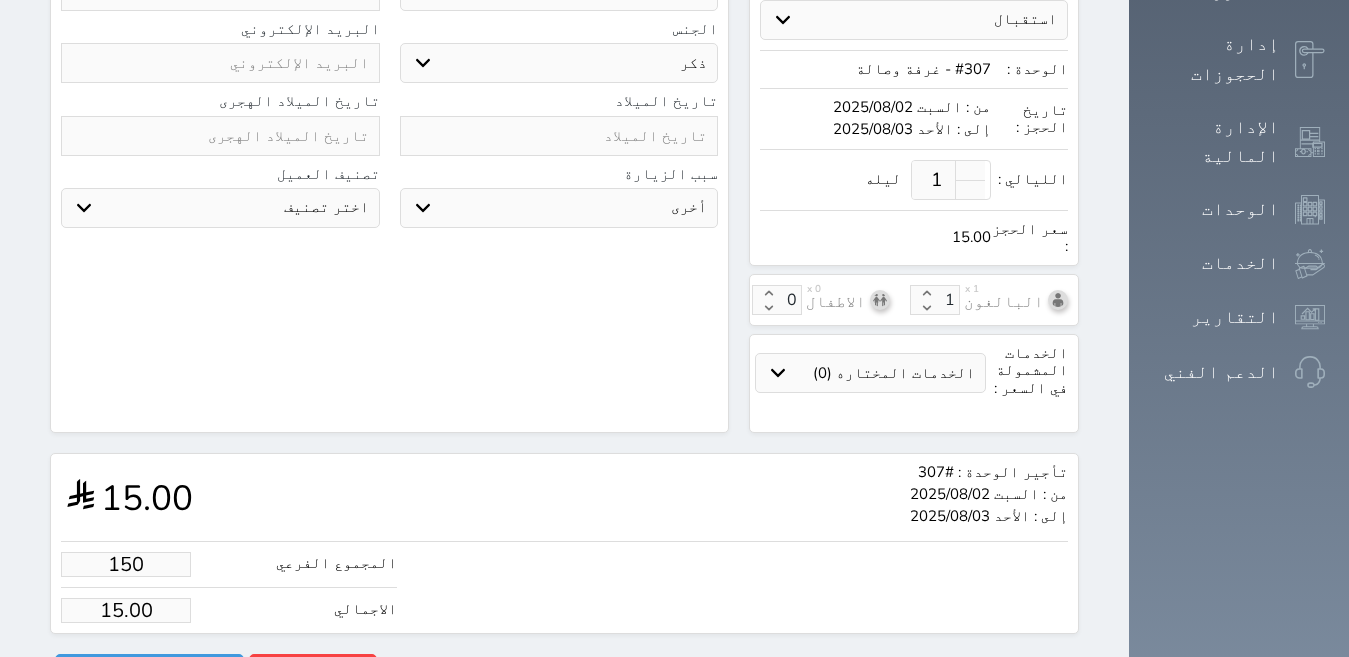 type on "150.00" 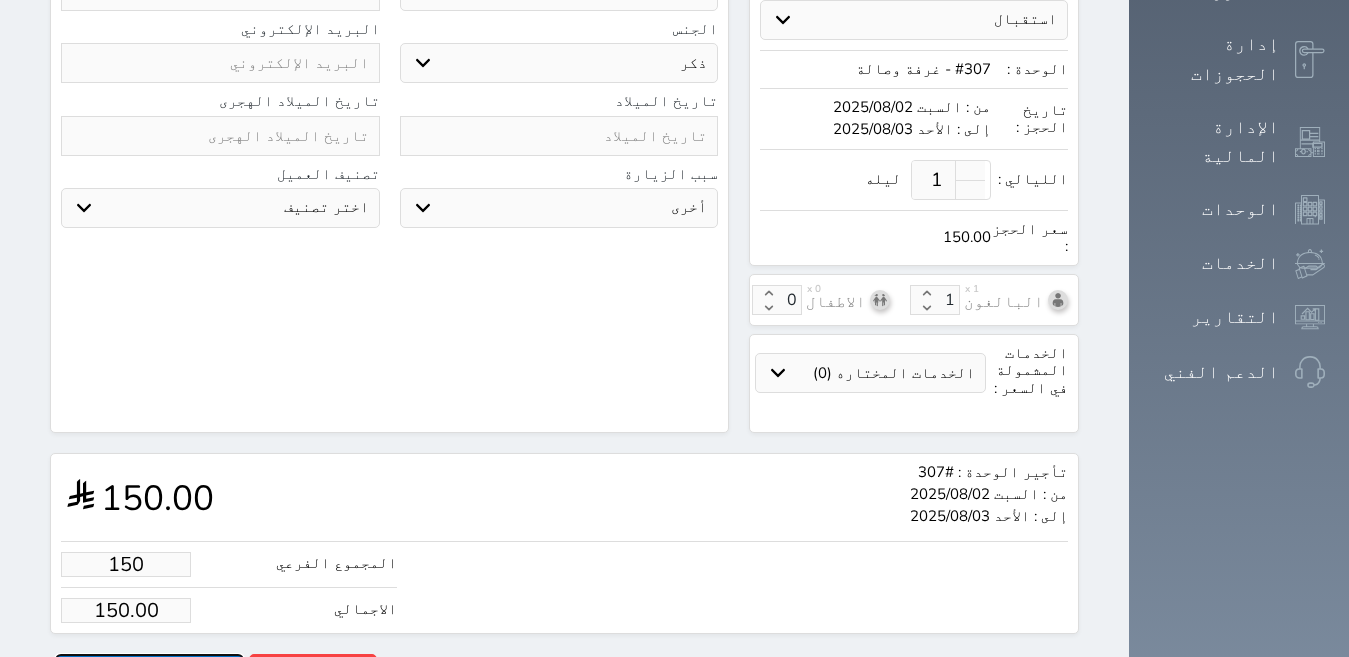 type on "150.00" 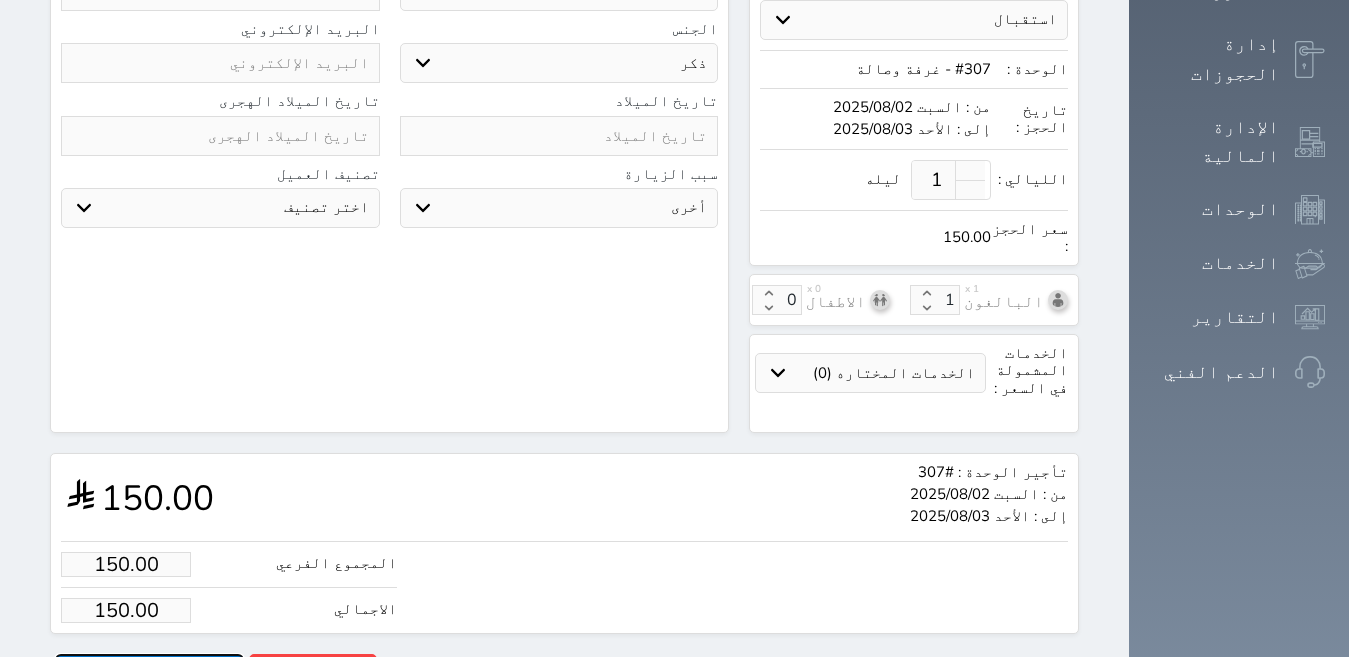 click on "حجز" at bounding box center [149, 671] 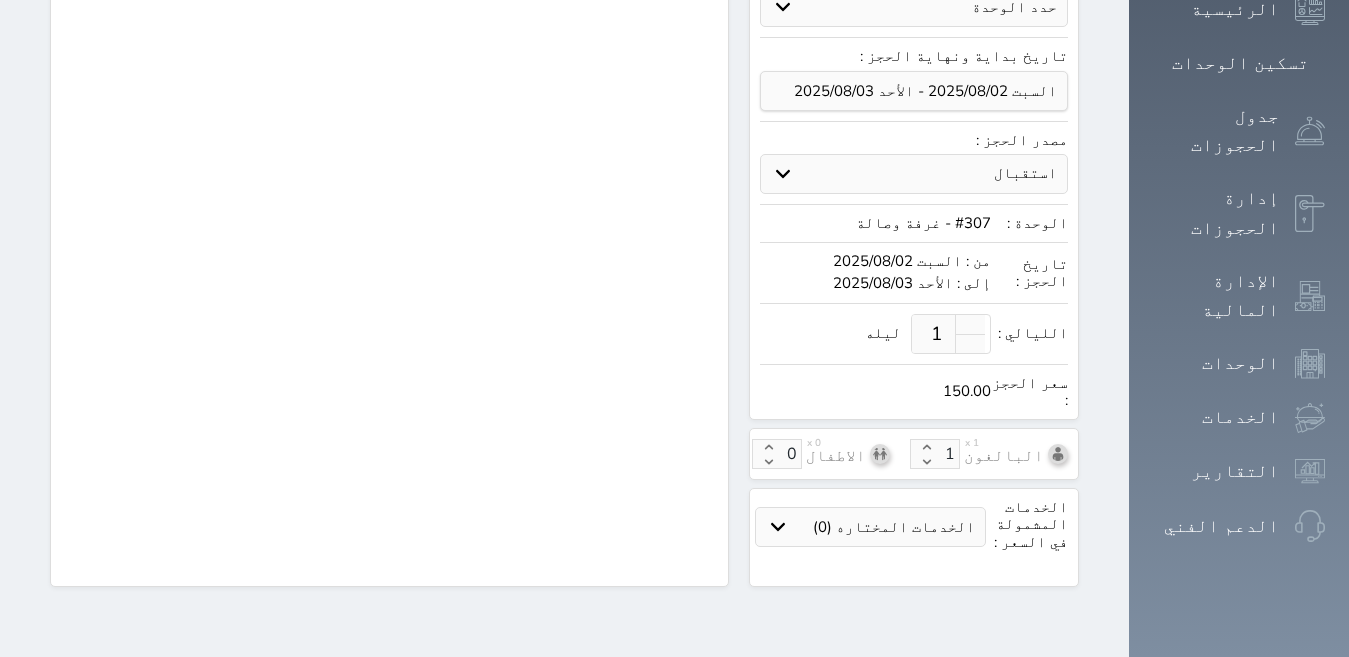 scroll, scrollTop: 279, scrollLeft: 0, axis: vertical 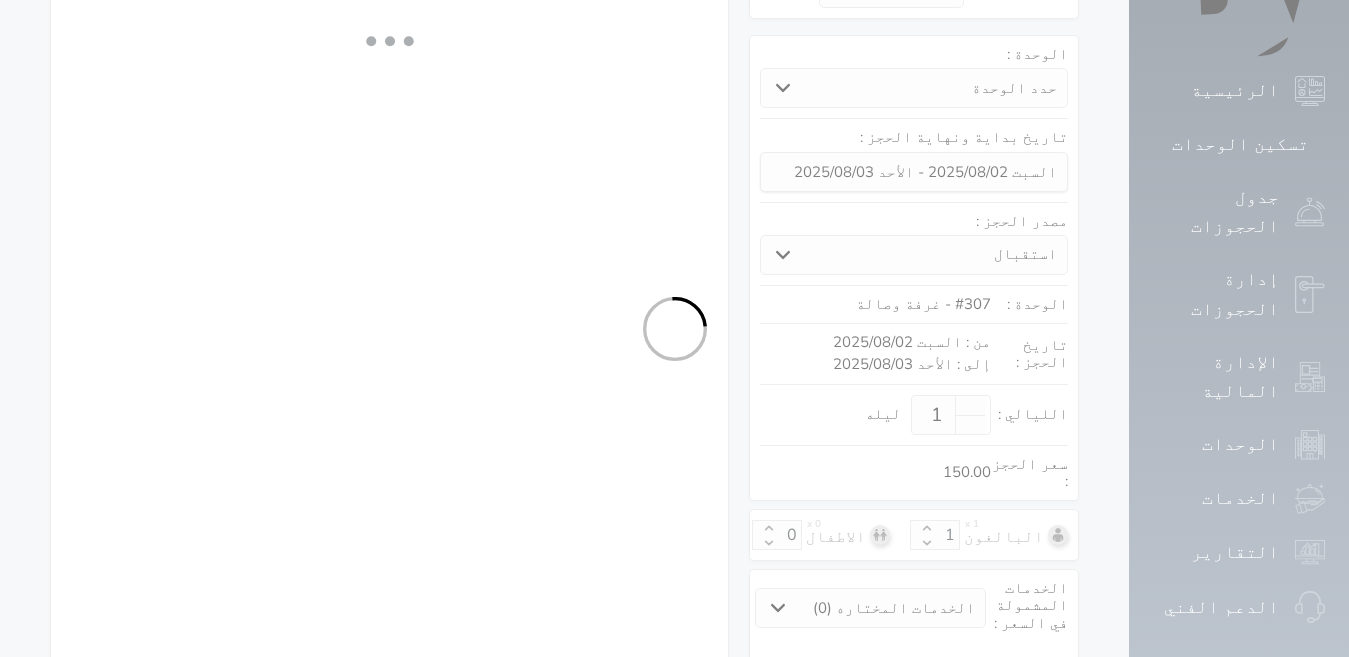 select on "4" 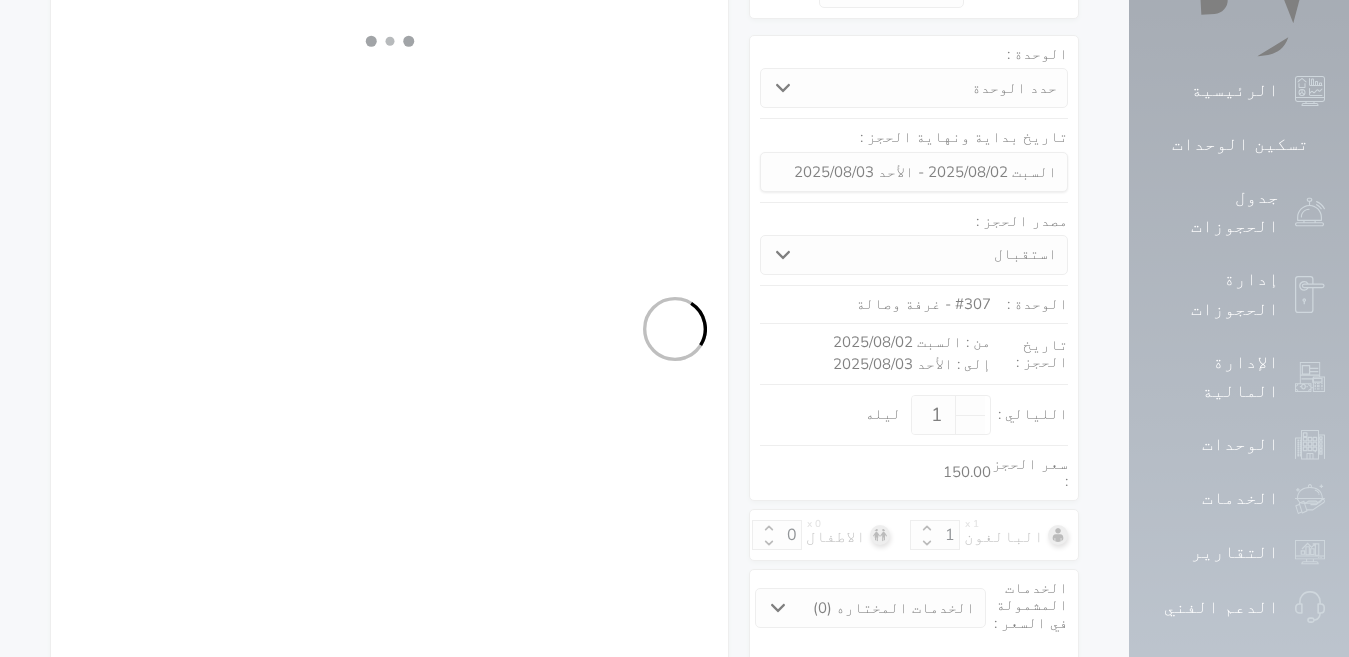 select on "104" 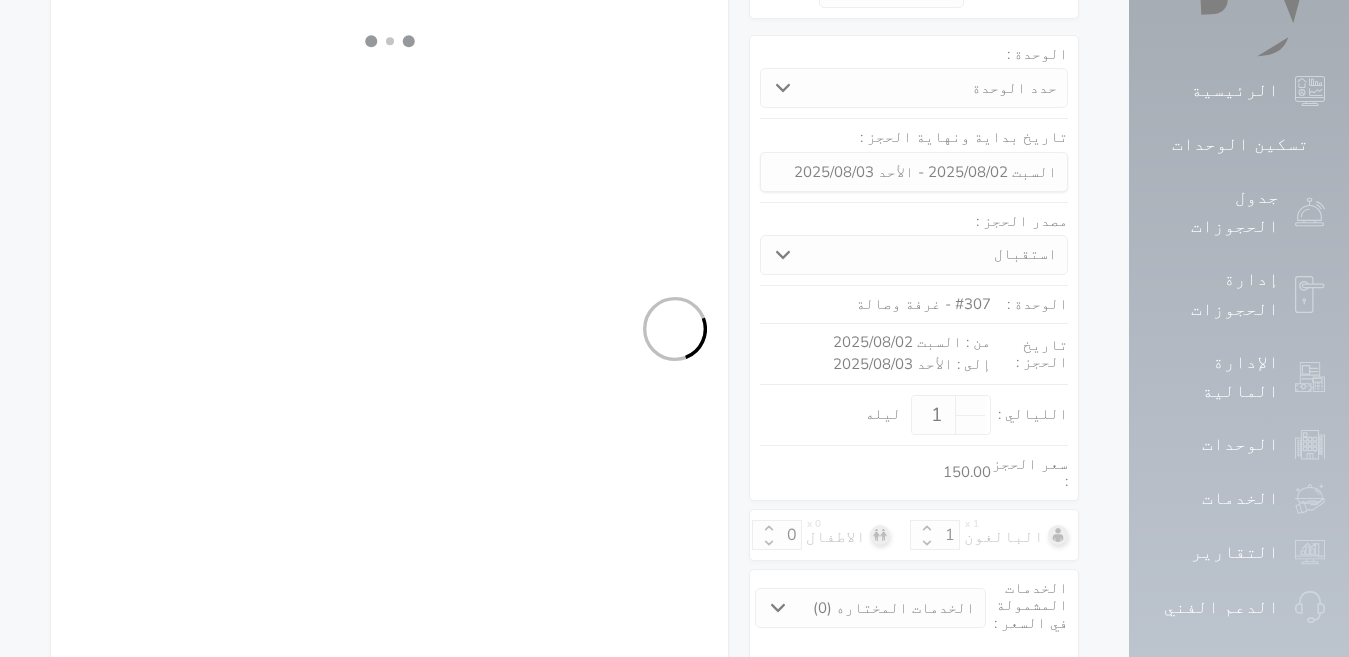 select on "4" 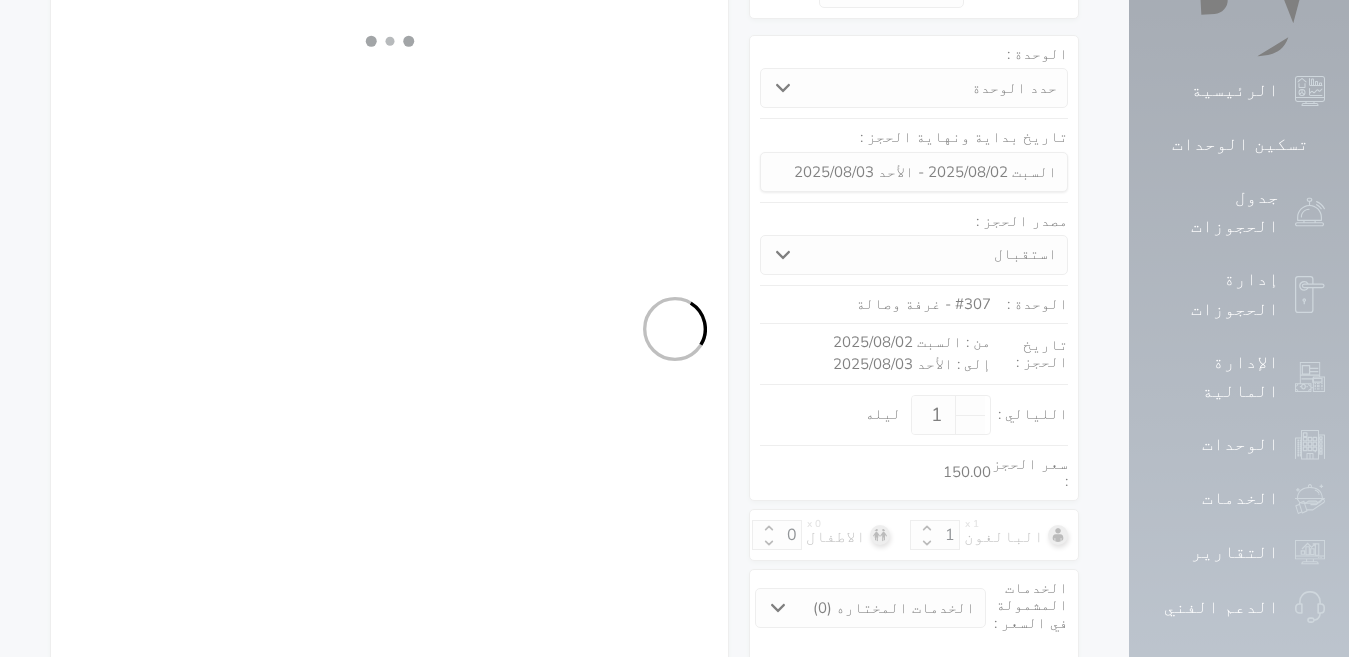 select on "7" 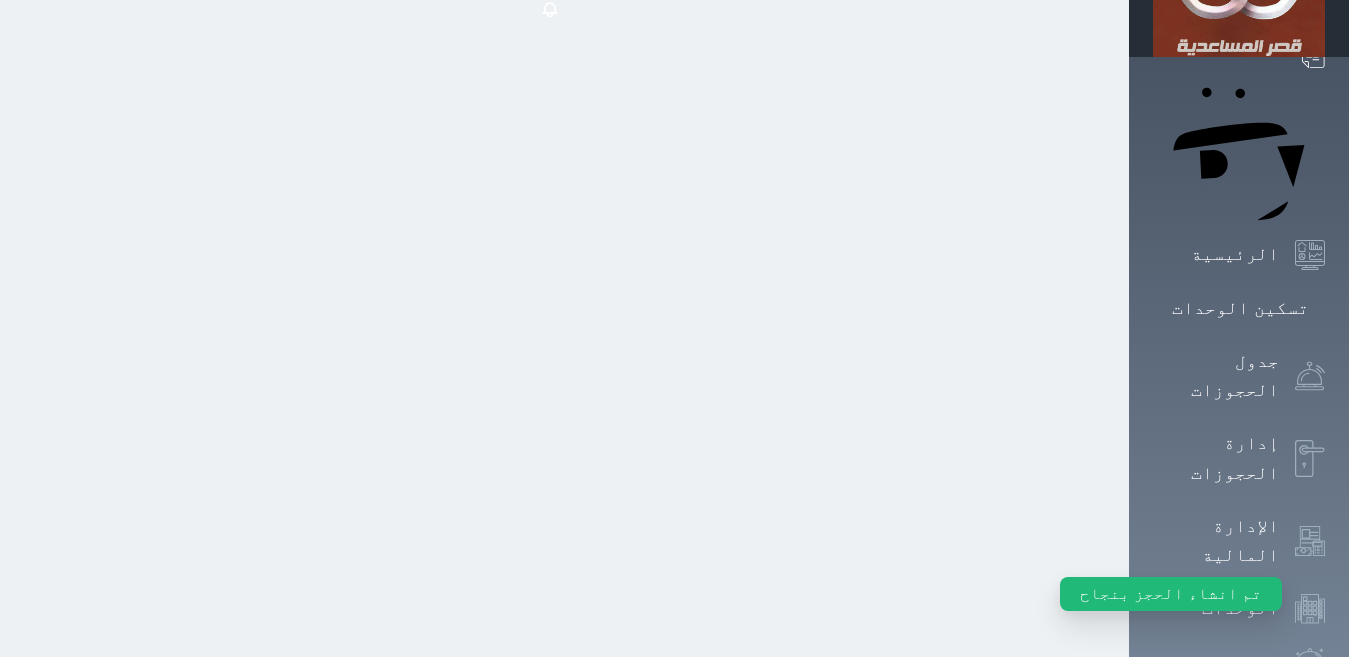 scroll, scrollTop: 0, scrollLeft: 0, axis: both 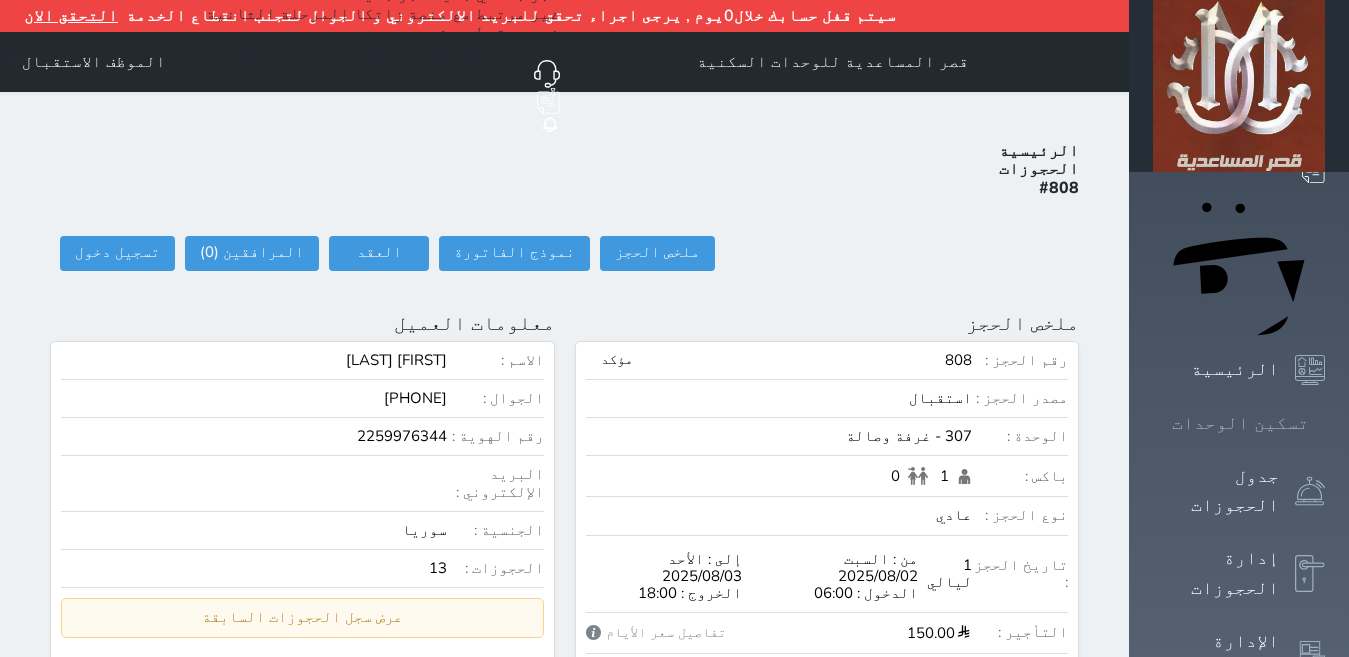 click on "تسكين الوحدات" at bounding box center [1240, 423] 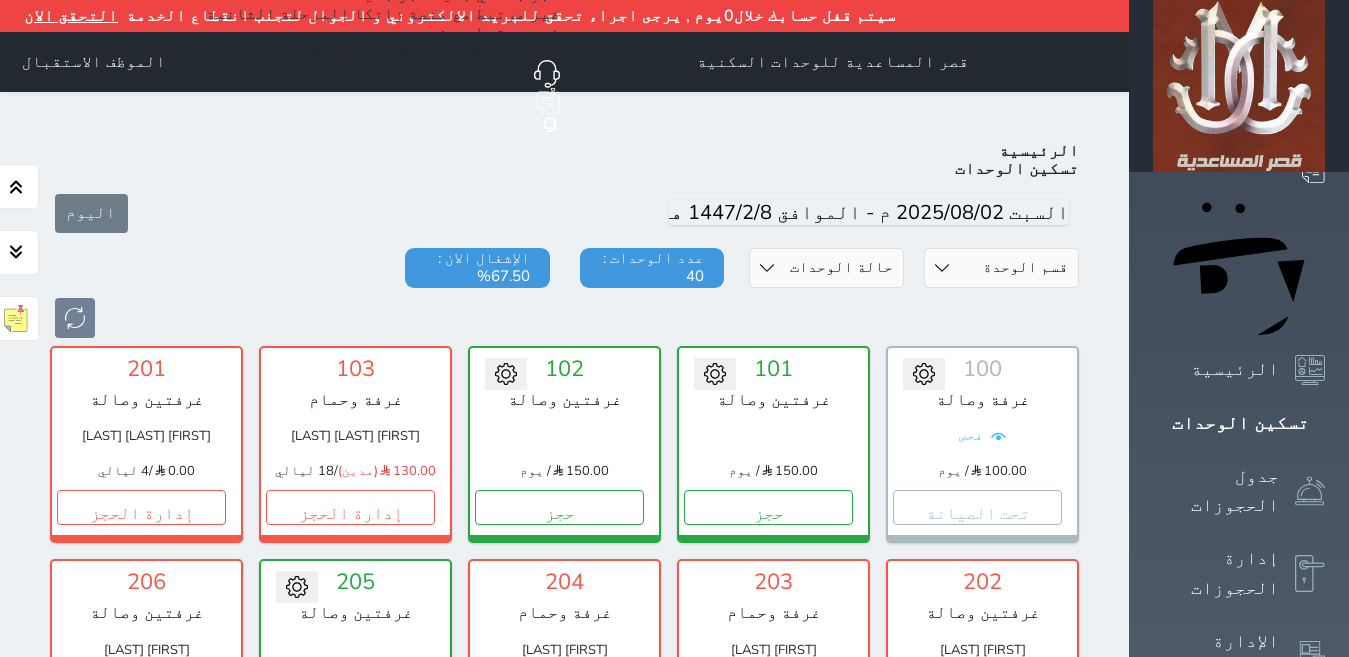 scroll, scrollTop: 110, scrollLeft: 0, axis: vertical 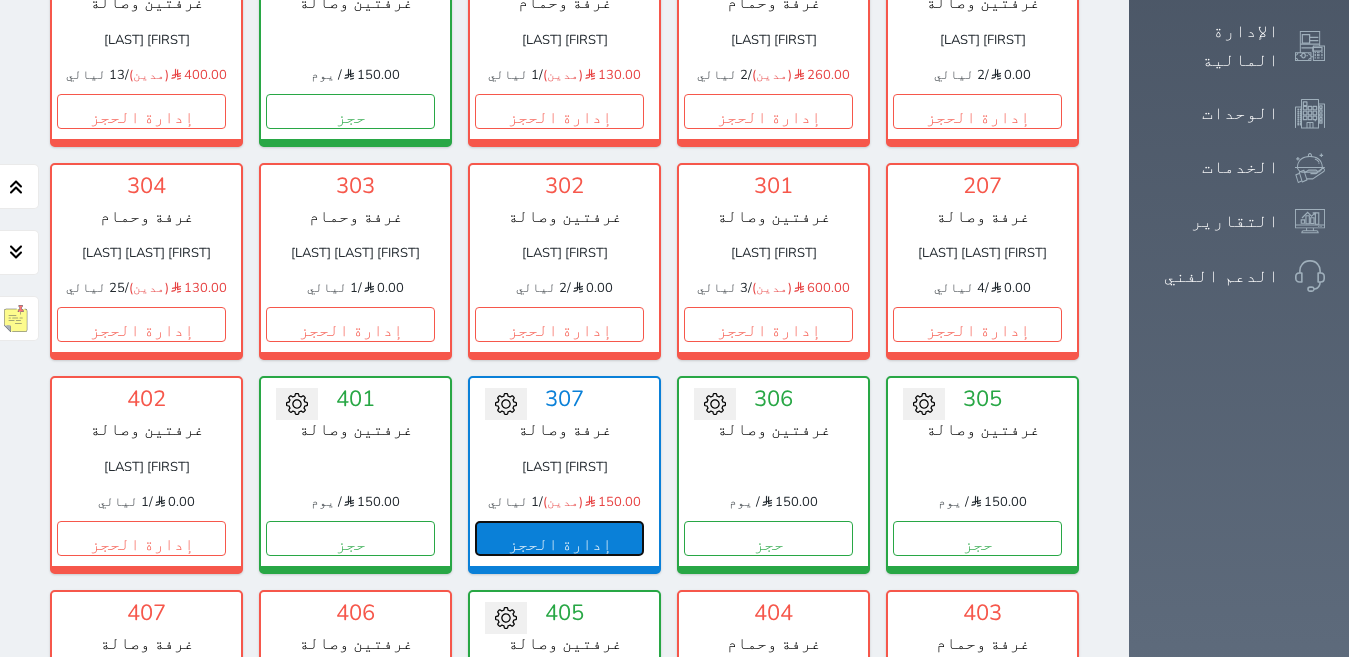 click on "إدارة الحجز" at bounding box center [559, 538] 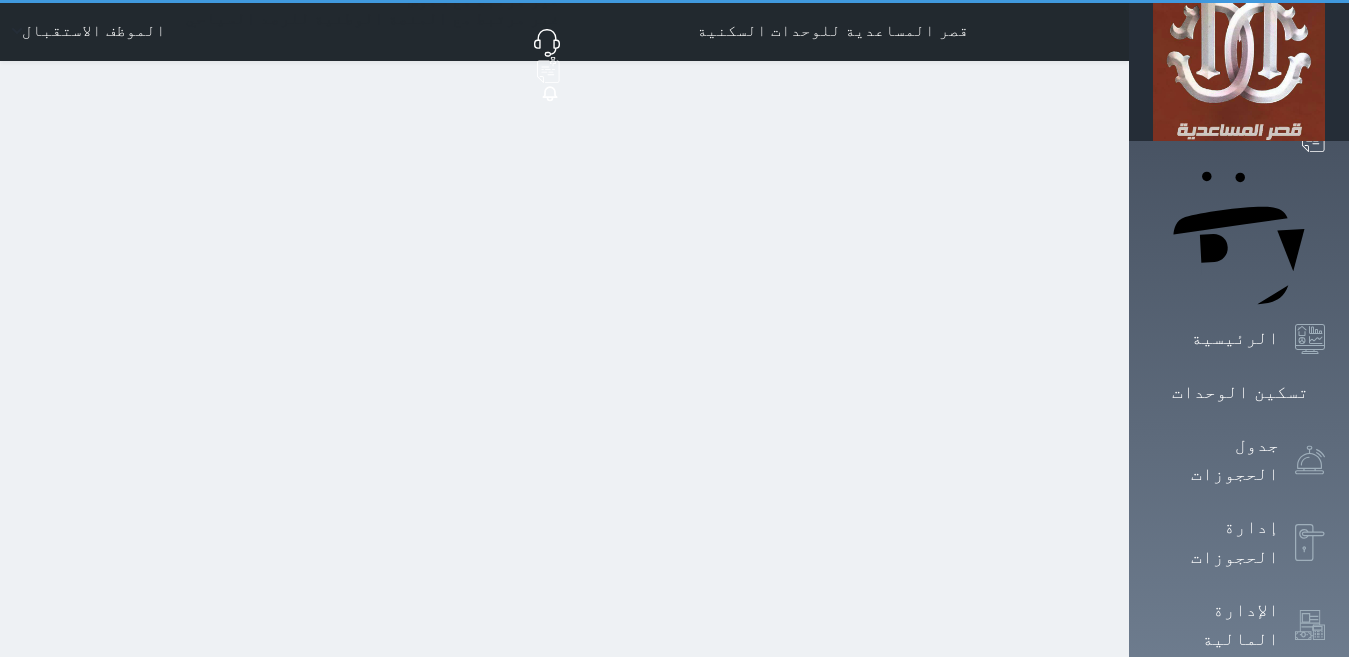 scroll, scrollTop: 0, scrollLeft: 0, axis: both 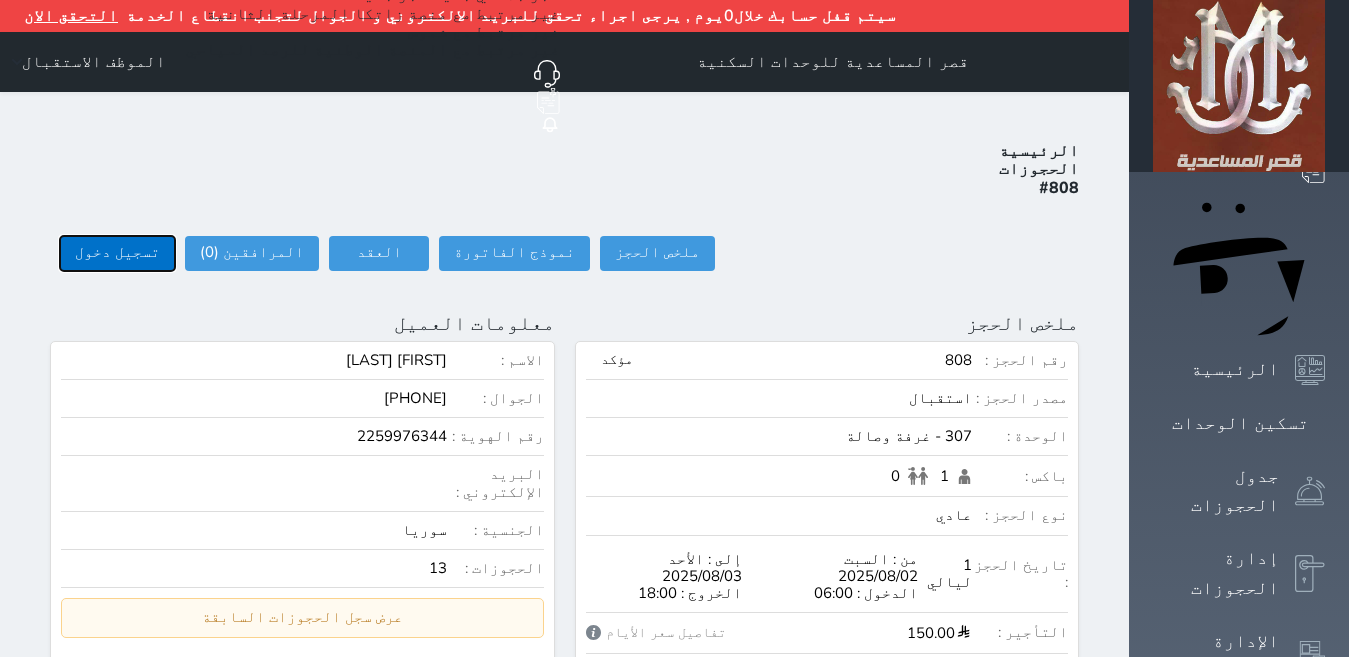click on "تسجيل دخول" at bounding box center [117, 253] 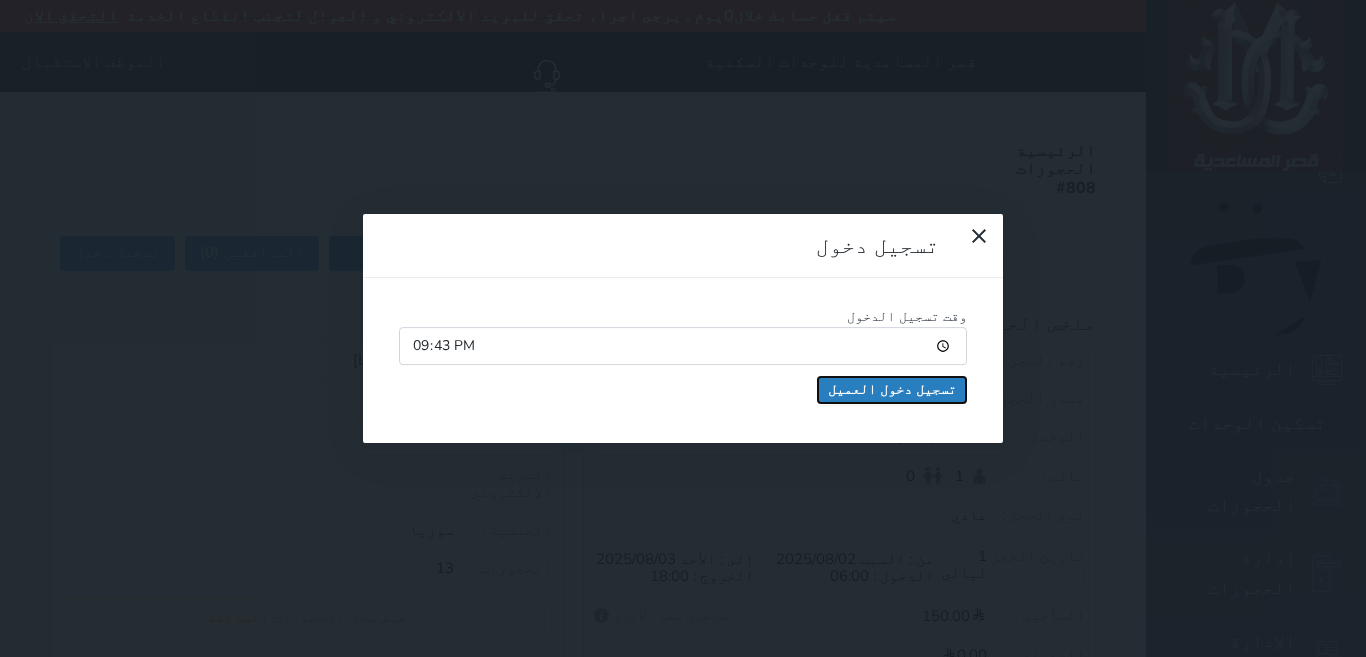 click on "تسجيل دخول العميل" at bounding box center [892, 390] 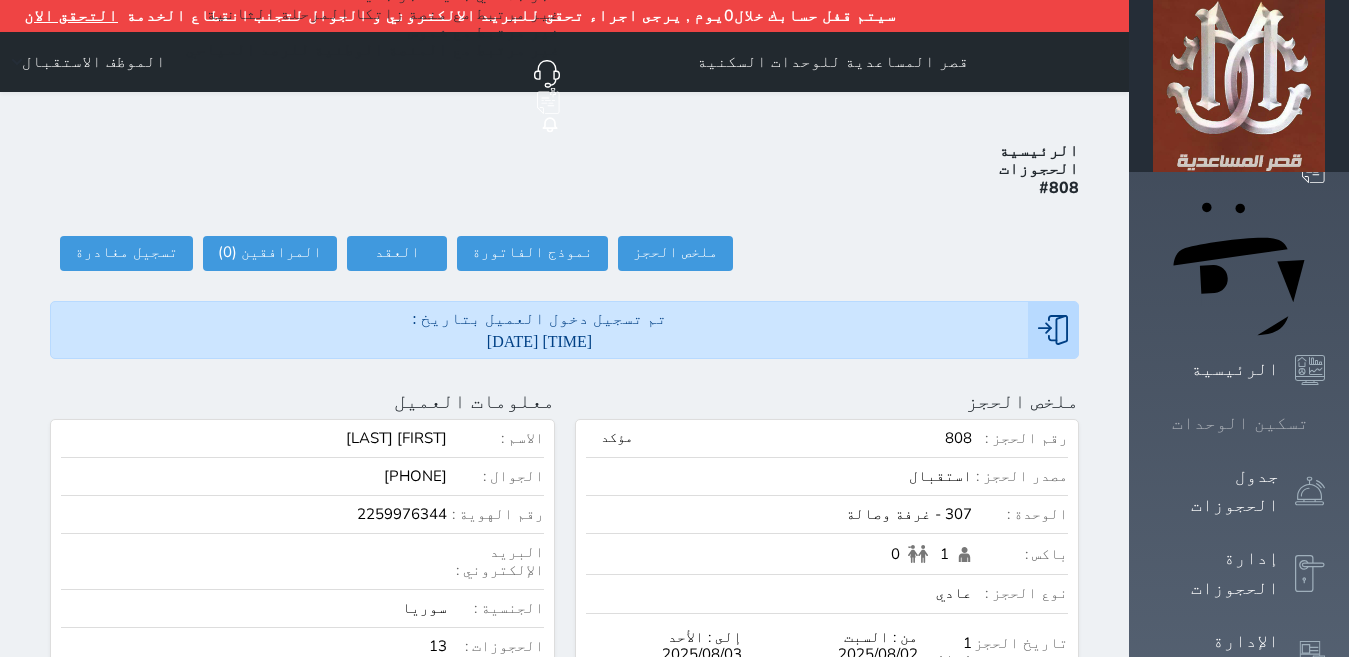 click 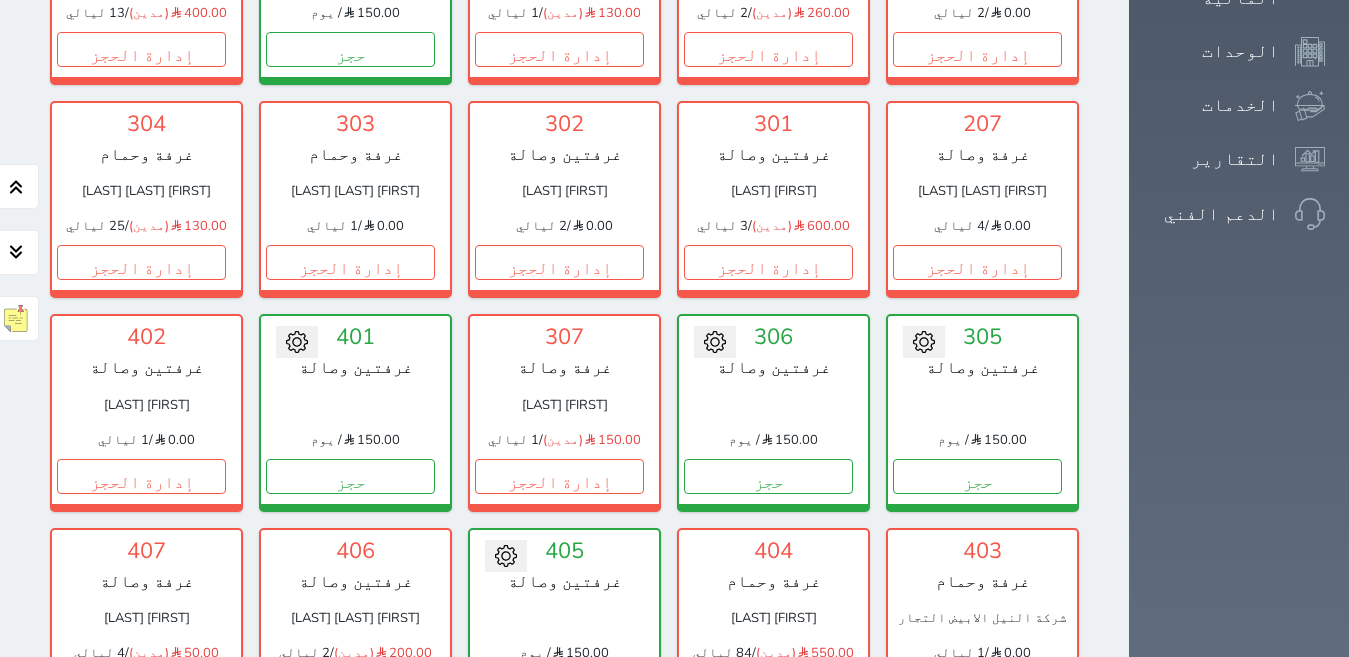 scroll, scrollTop: 710, scrollLeft: 0, axis: vertical 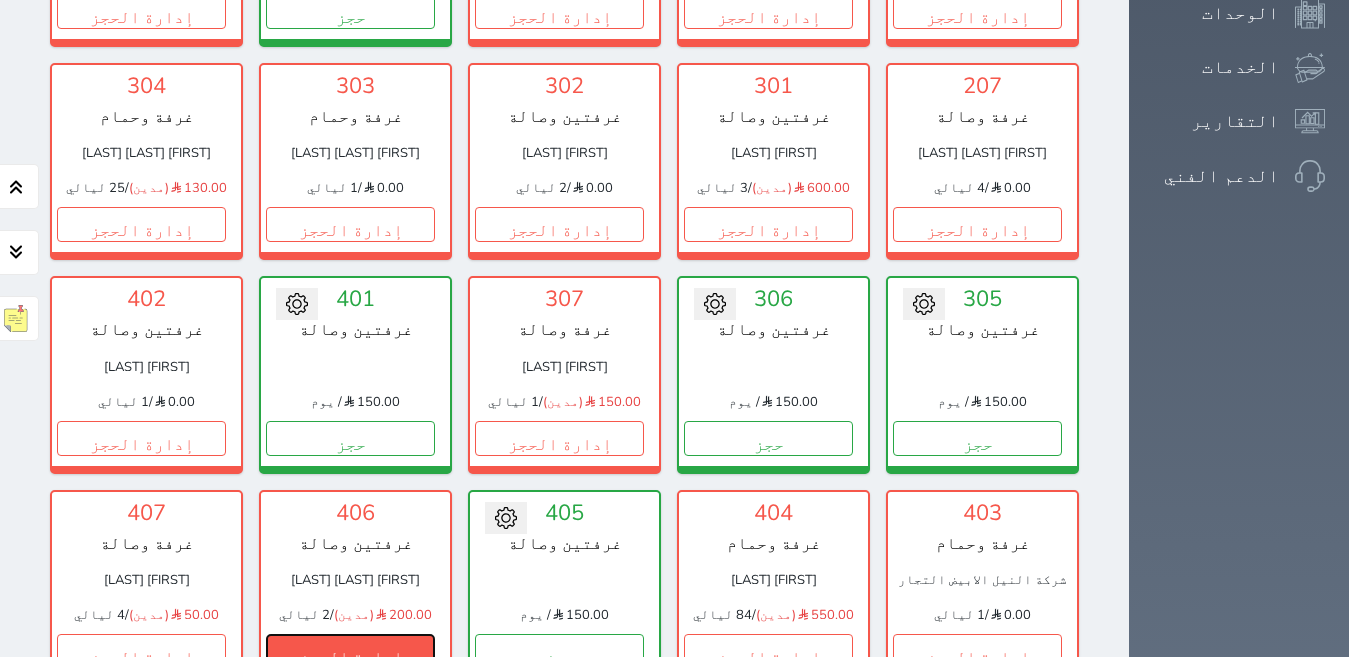 click on "إدارة الحجز" at bounding box center [350, 651] 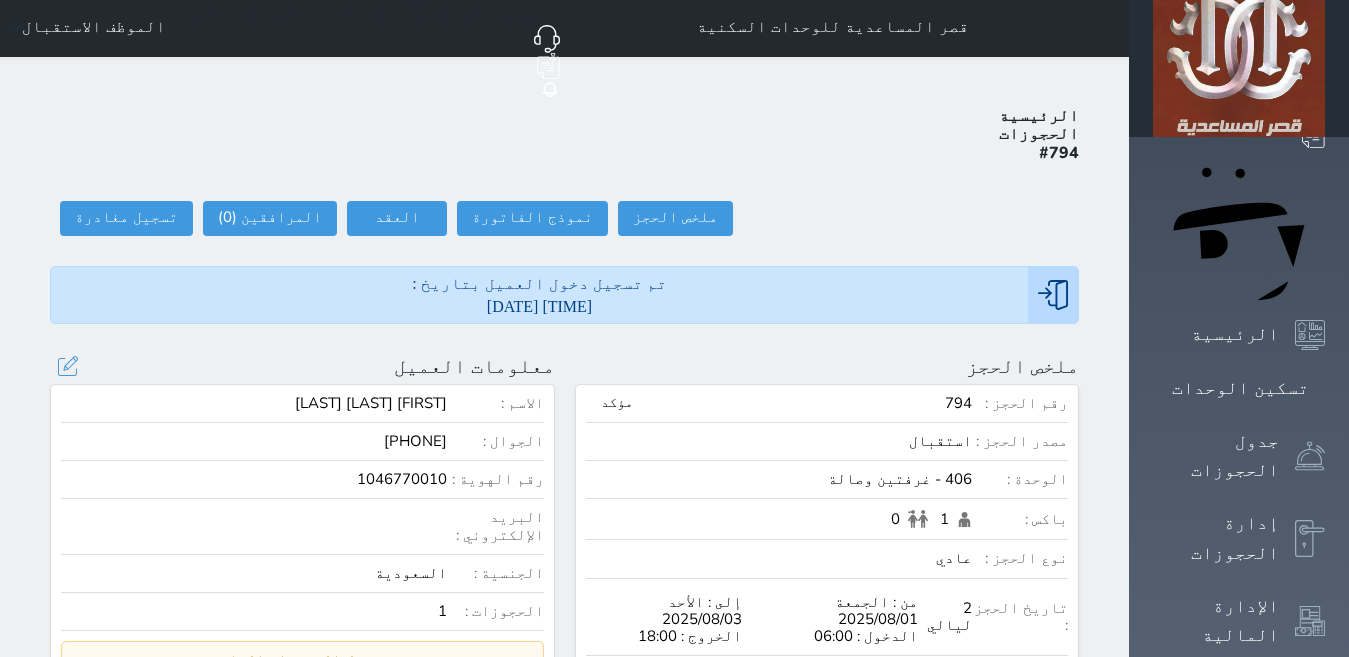 scroll, scrollTop: 0, scrollLeft: 0, axis: both 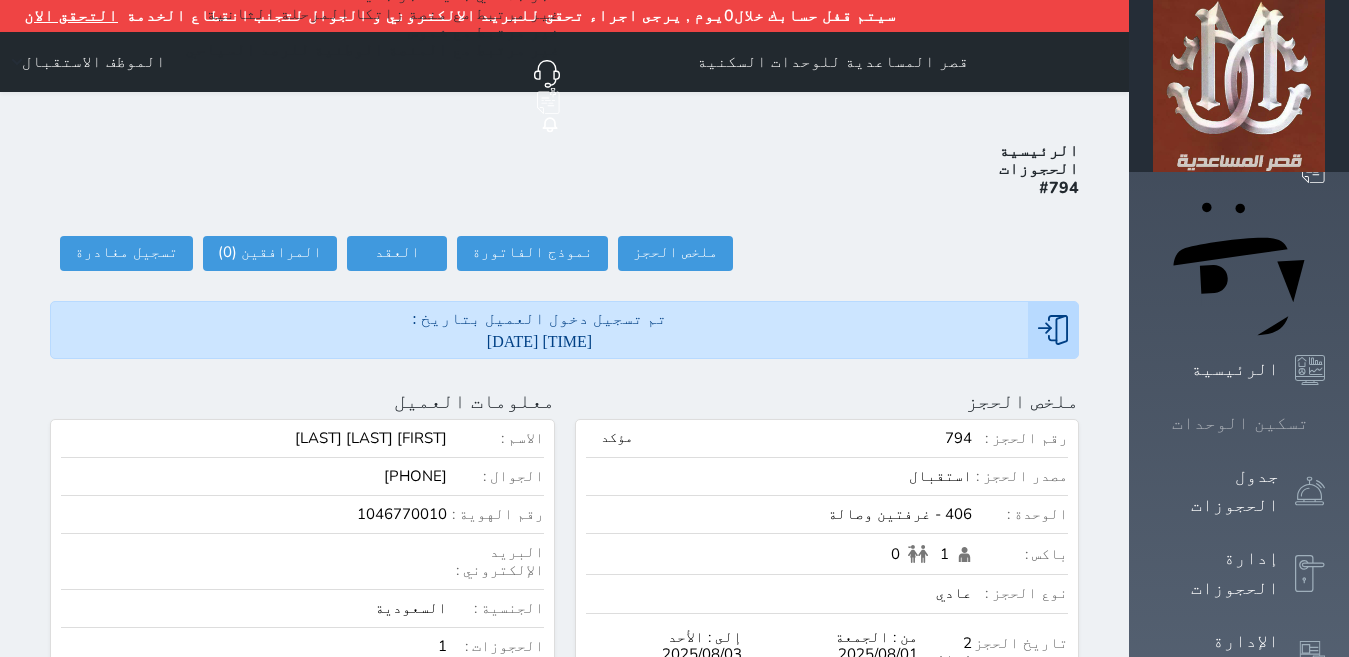 click 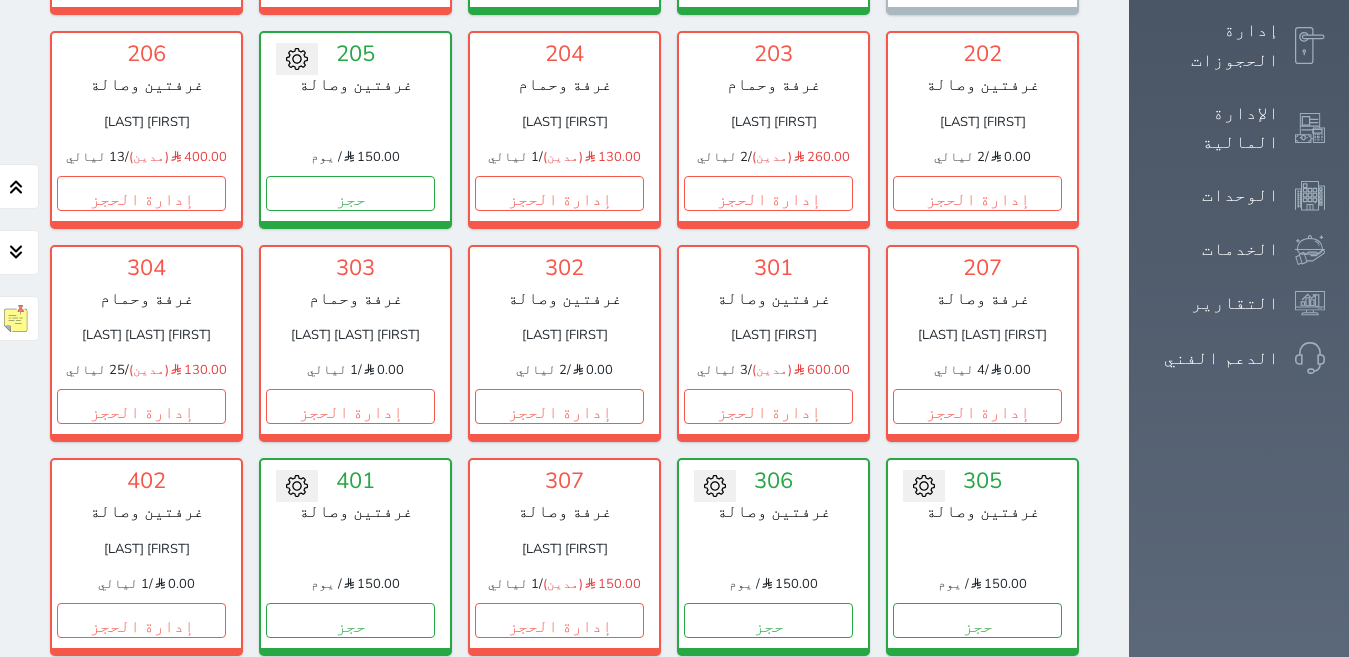 scroll, scrollTop: 510, scrollLeft: 0, axis: vertical 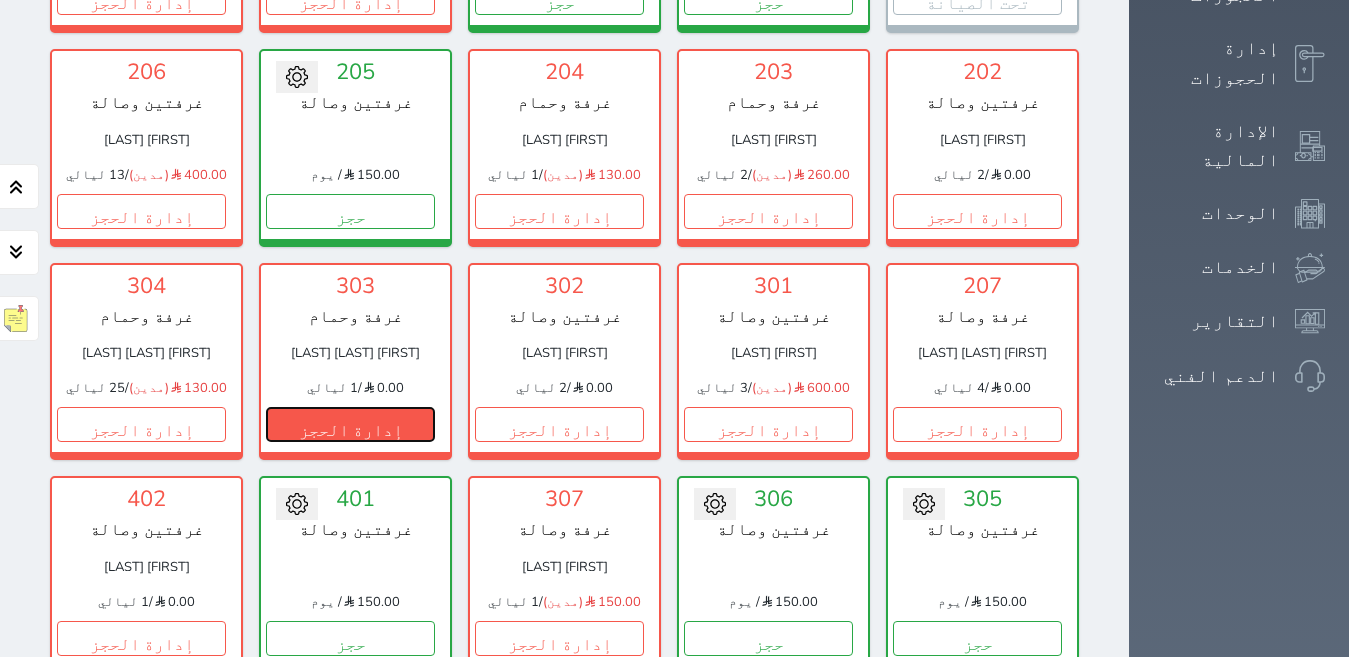 click on "إدارة الحجز" at bounding box center (350, 424) 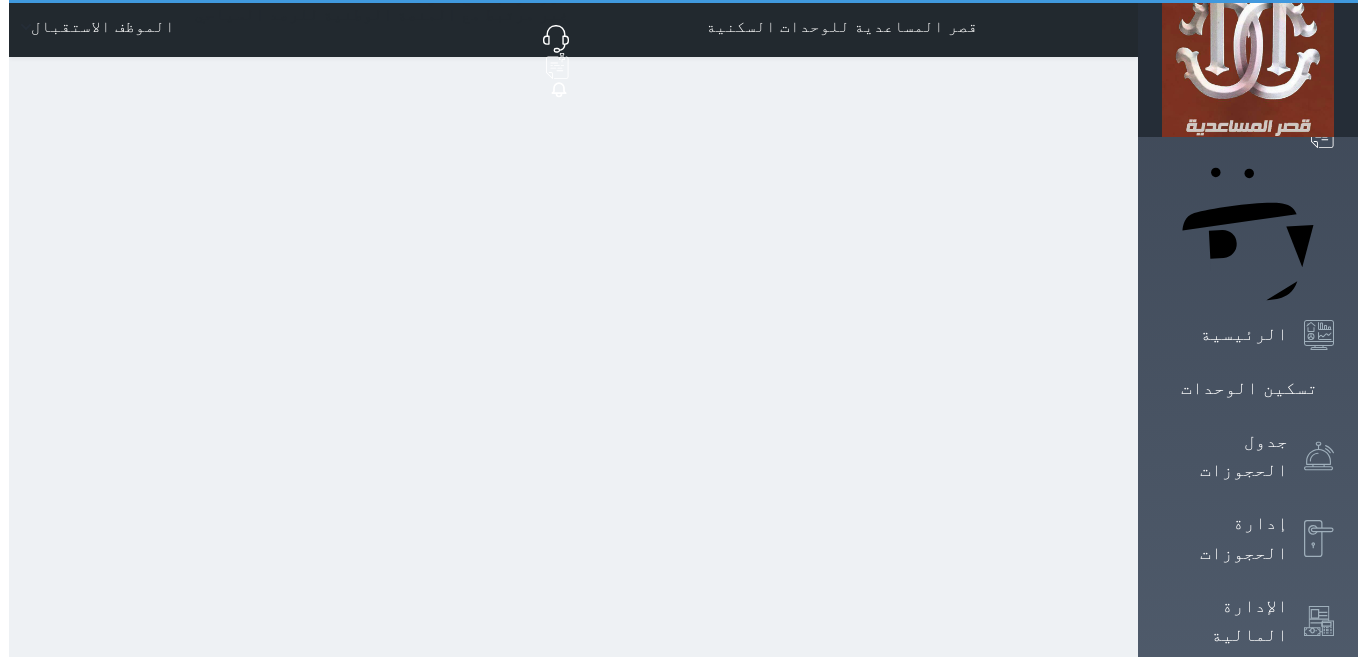 scroll, scrollTop: 0, scrollLeft: 0, axis: both 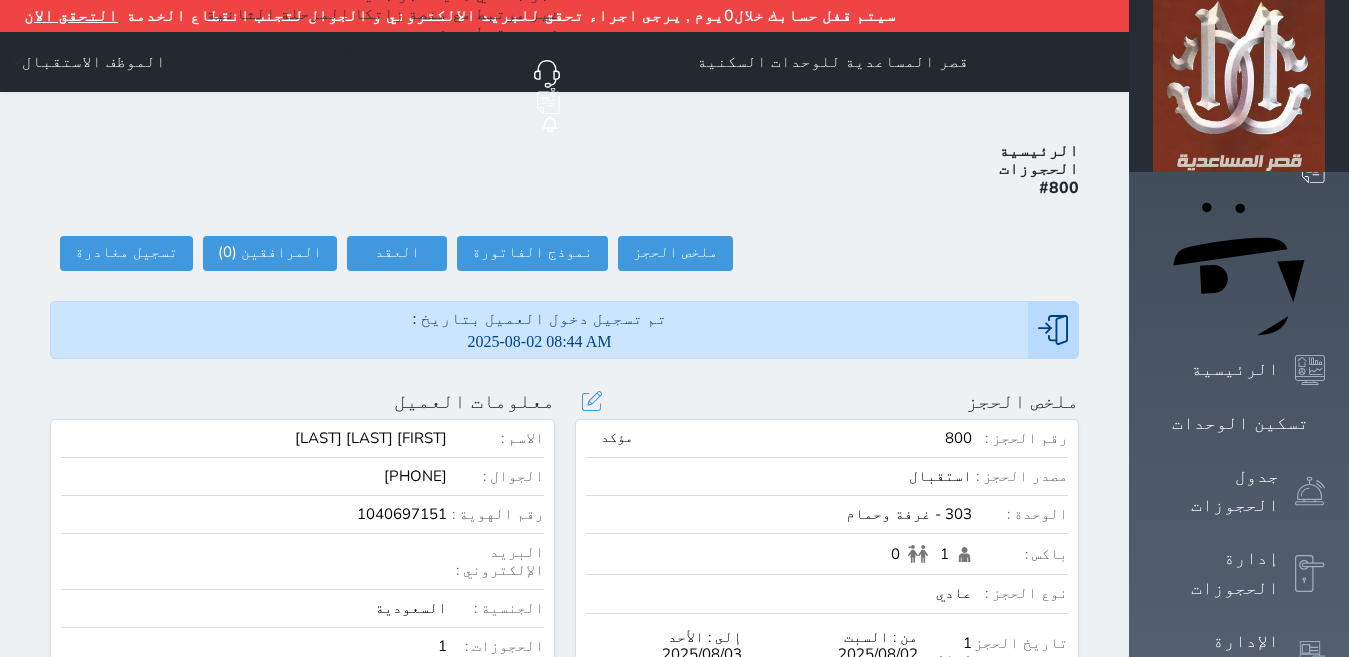select 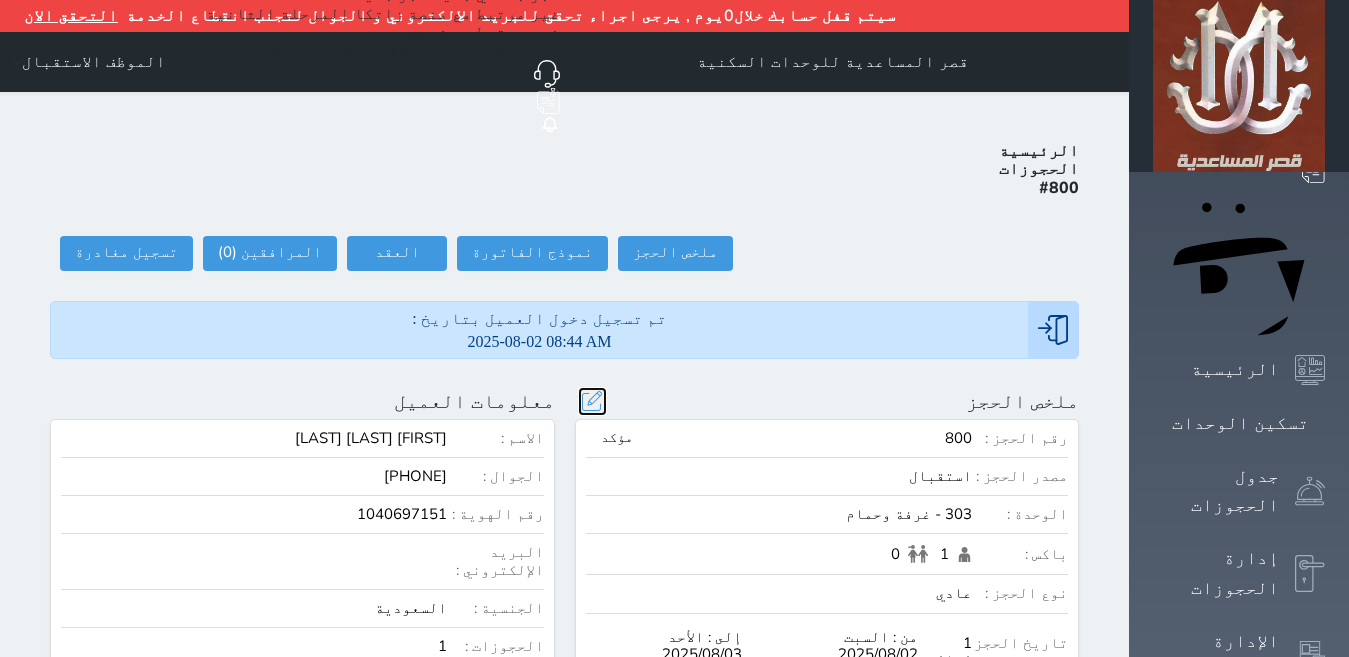 click at bounding box center [592, 401] 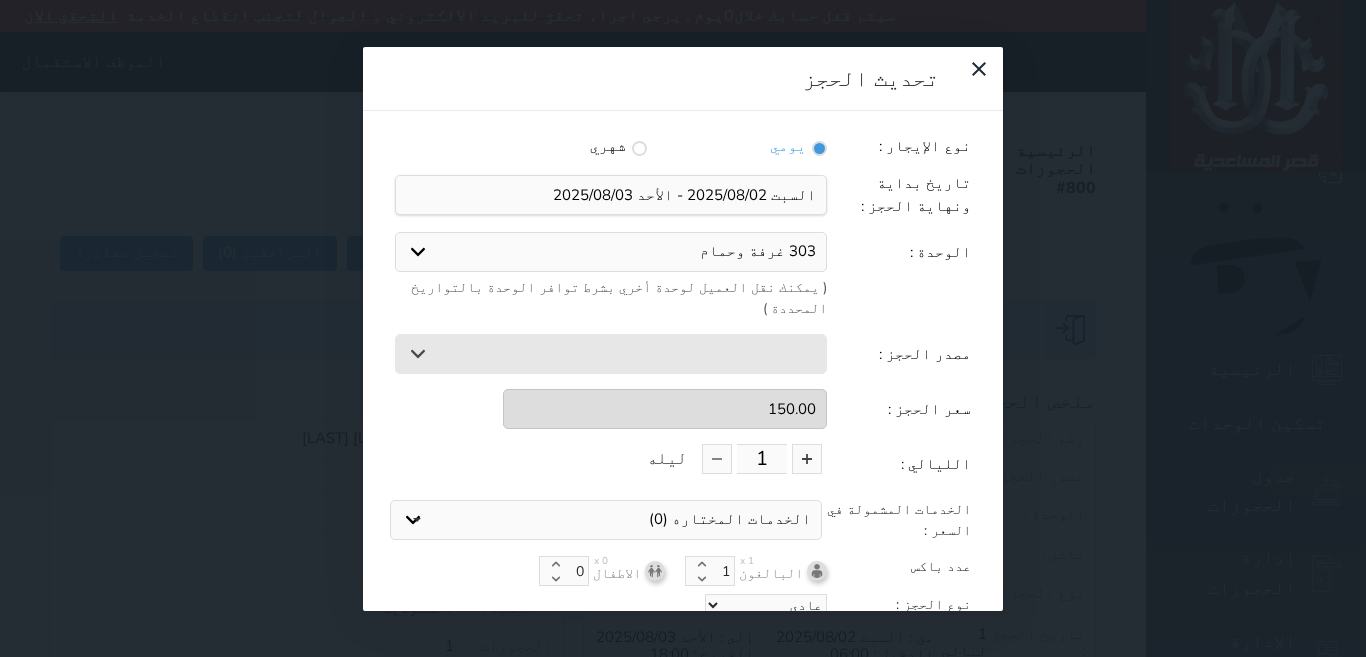 click on "303 غرفة وحمام   306 غرفتين وصالة 401 غرفتين وصالة 405 غرفتين وصالة 505 غرفتين وصالة 101 غرفتين وصالة 102 غرفتين وصالة 205 غرفتين وصالة 305 غرفتين وصالة 601 غرفتين وصالة 503 غرفة وحمام" at bounding box center [611, 252] 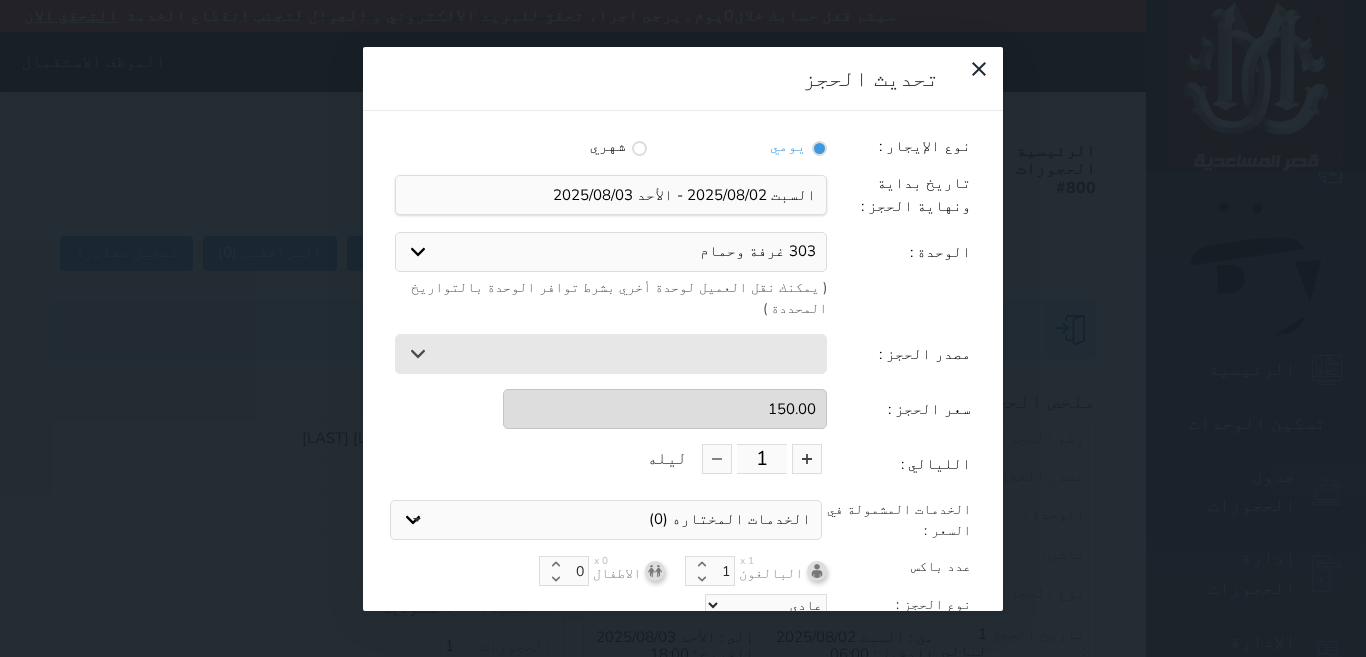 select on "95900" 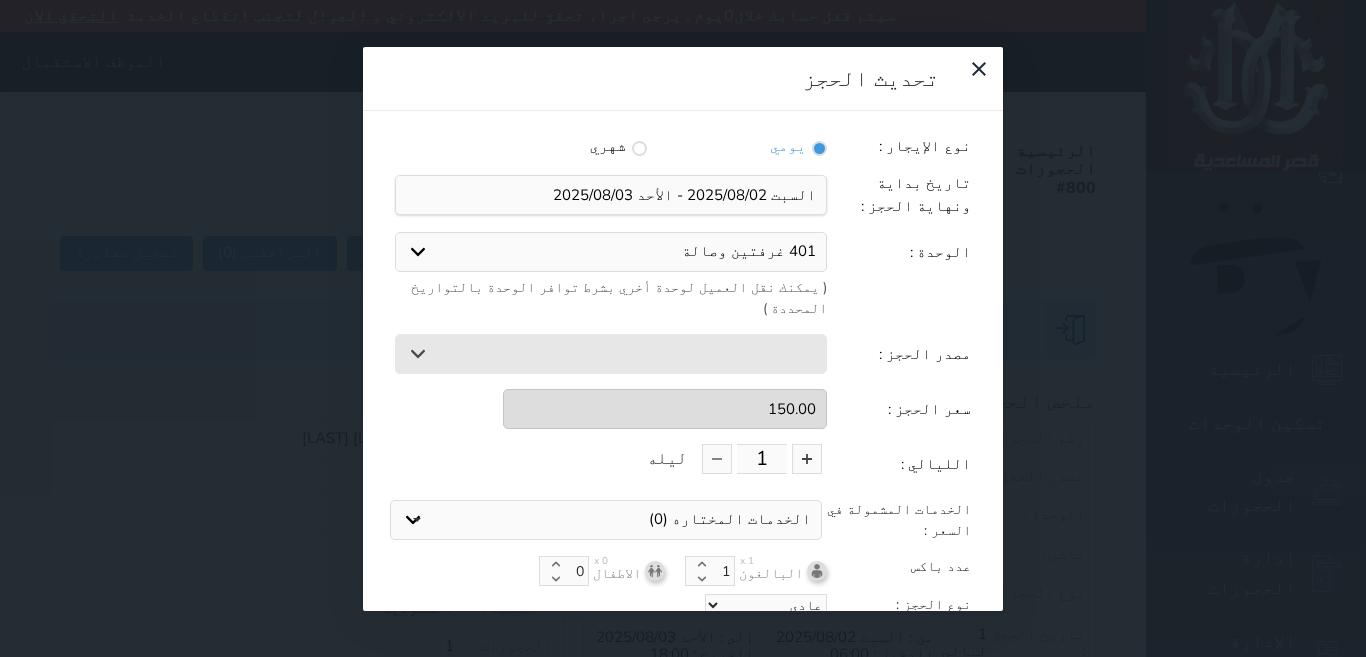 click on "303 غرفة وحمام   306 غرفتين وصالة 401 غرفتين وصالة 405 غرفتين وصالة 505 غرفتين وصالة 101 غرفتين وصالة 102 غرفتين وصالة 205 غرفتين وصالة 305 غرفتين وصالة 601 غرفتين وصالة 503 غرفة وحمام" at bounding box center [611, 252] 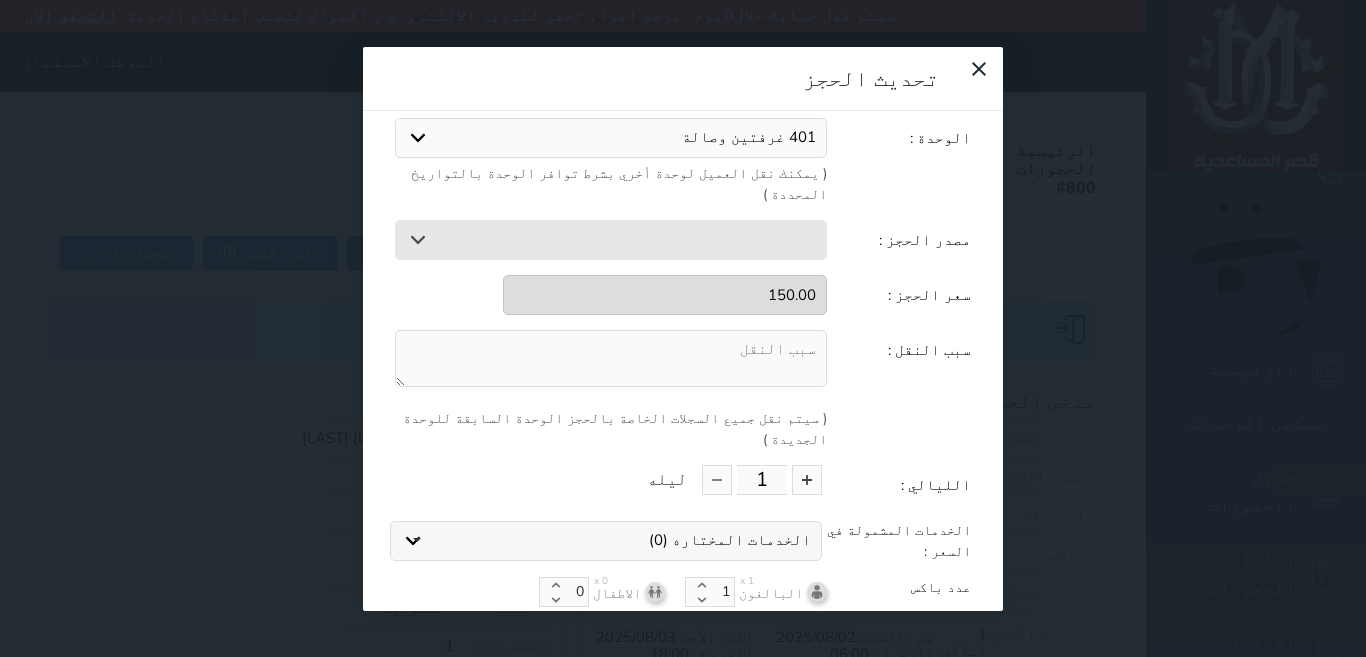 scroll, scrollTop: 200, scrollLeft: 0, axis: vertical 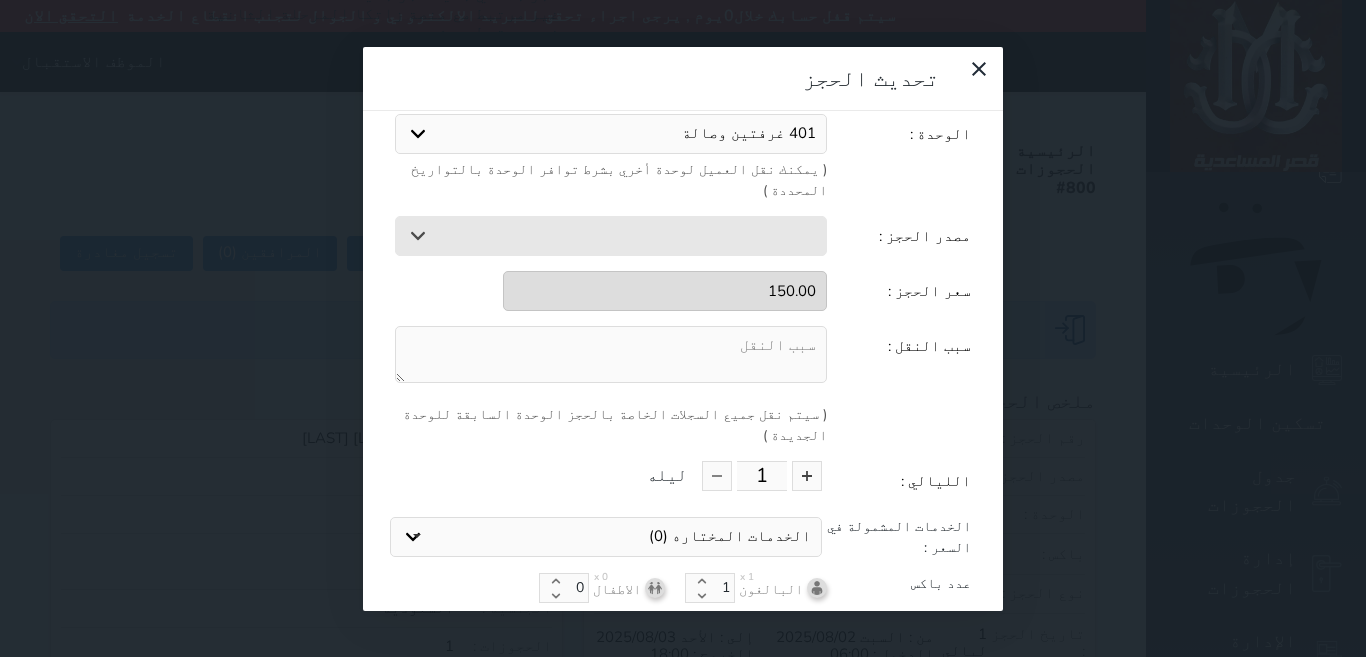 click on "تحديث الحجز" at bounding box center (683, 659) 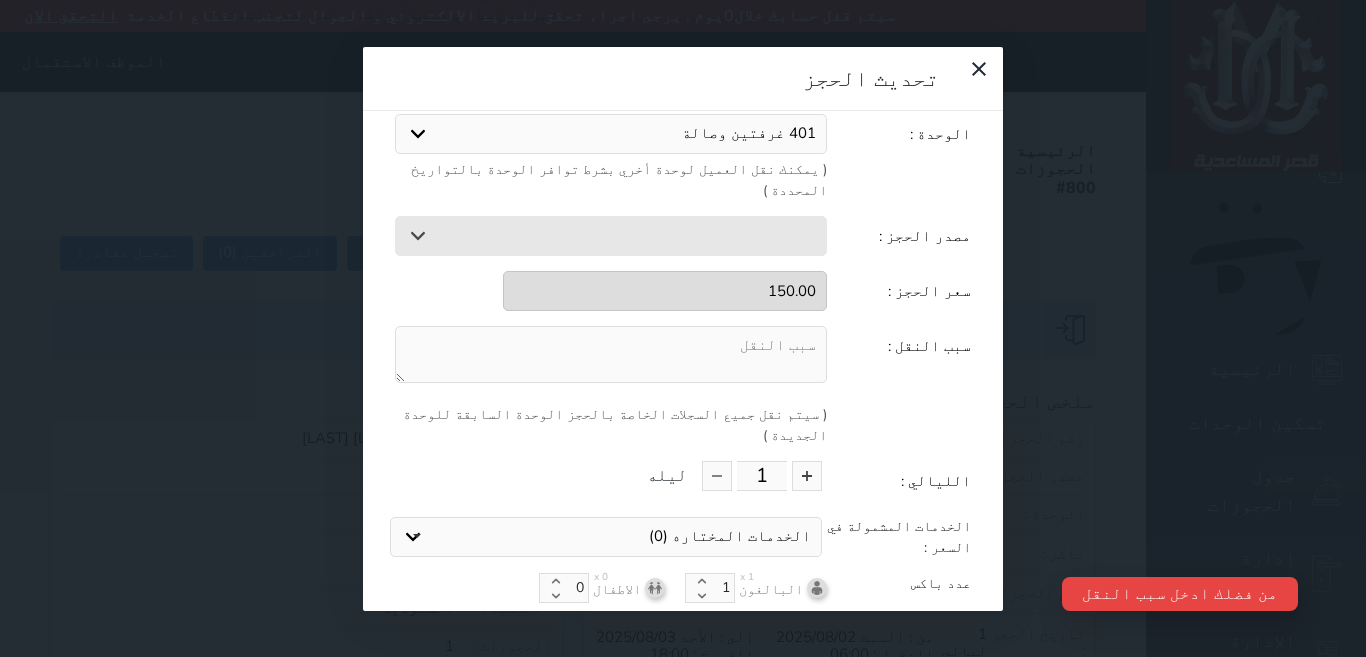 click at bounding box center (611, 354) 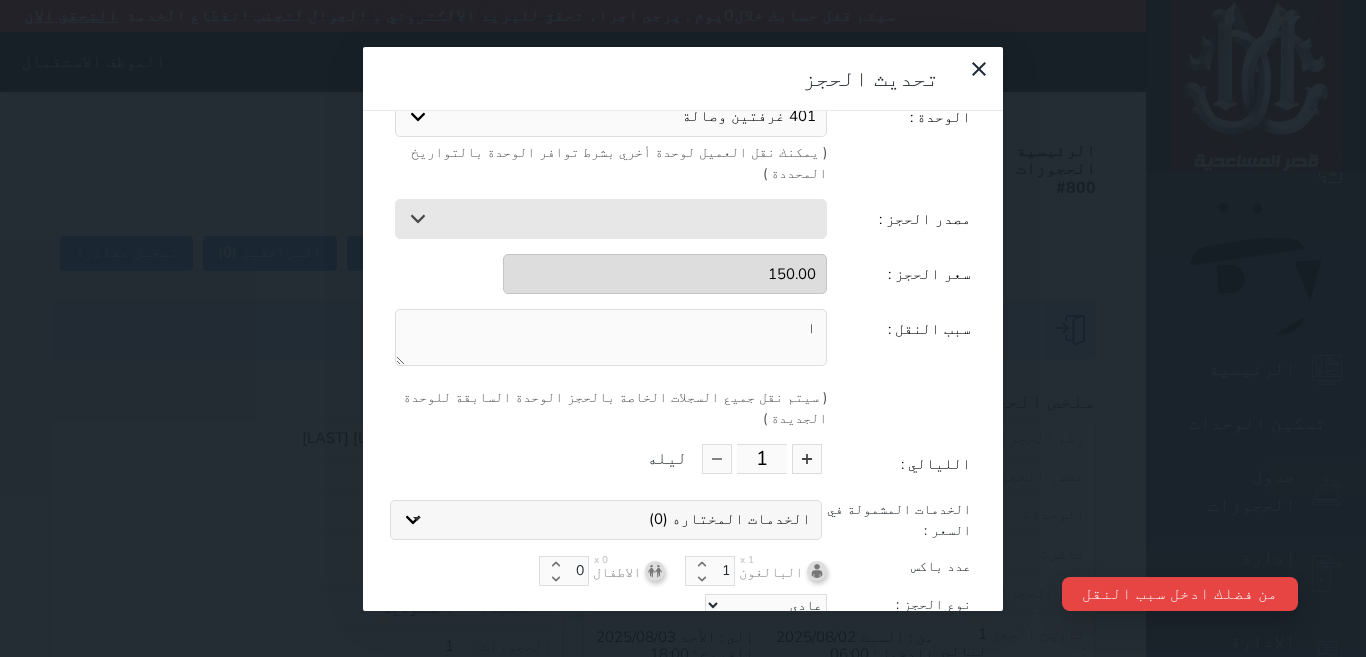 scroll, scrollTop: 219, scrollLeft: 0, axis: vertical 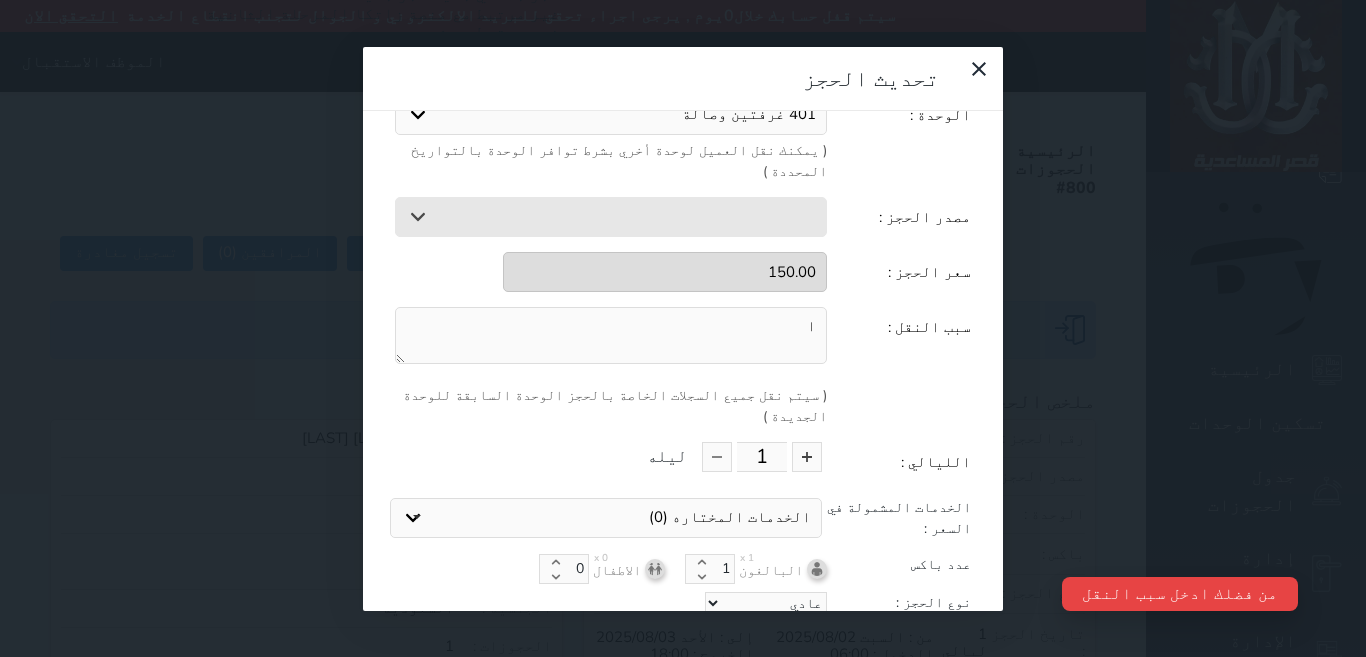 type on "ا" 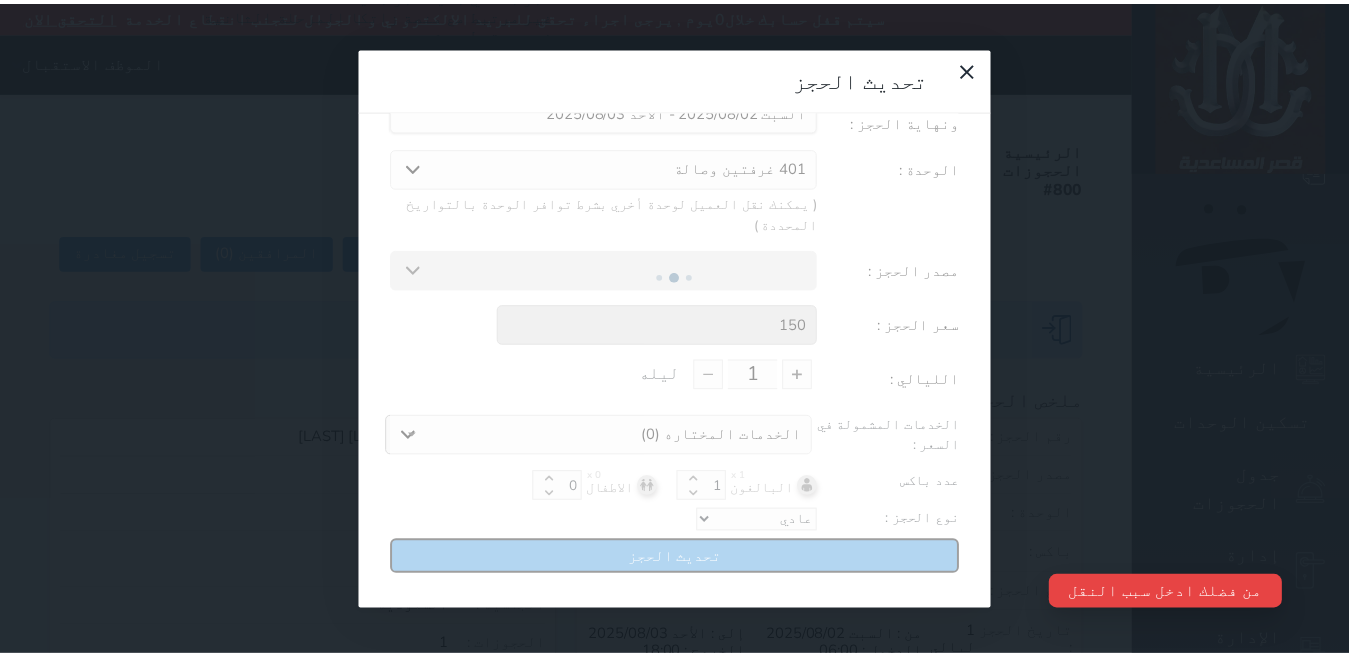 scroll, scrollTop: 104, scrollLeft: 0, axis: vertical 